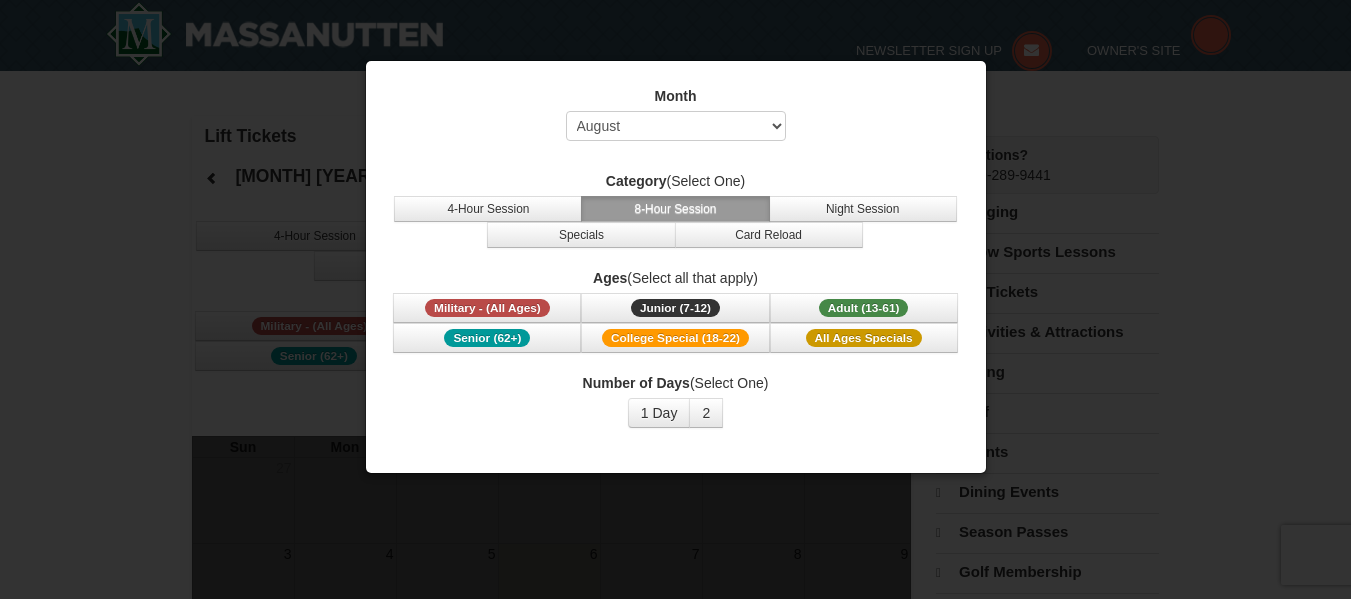 scroll, scrollTop: 0, scrollLeft: 0, axis: both 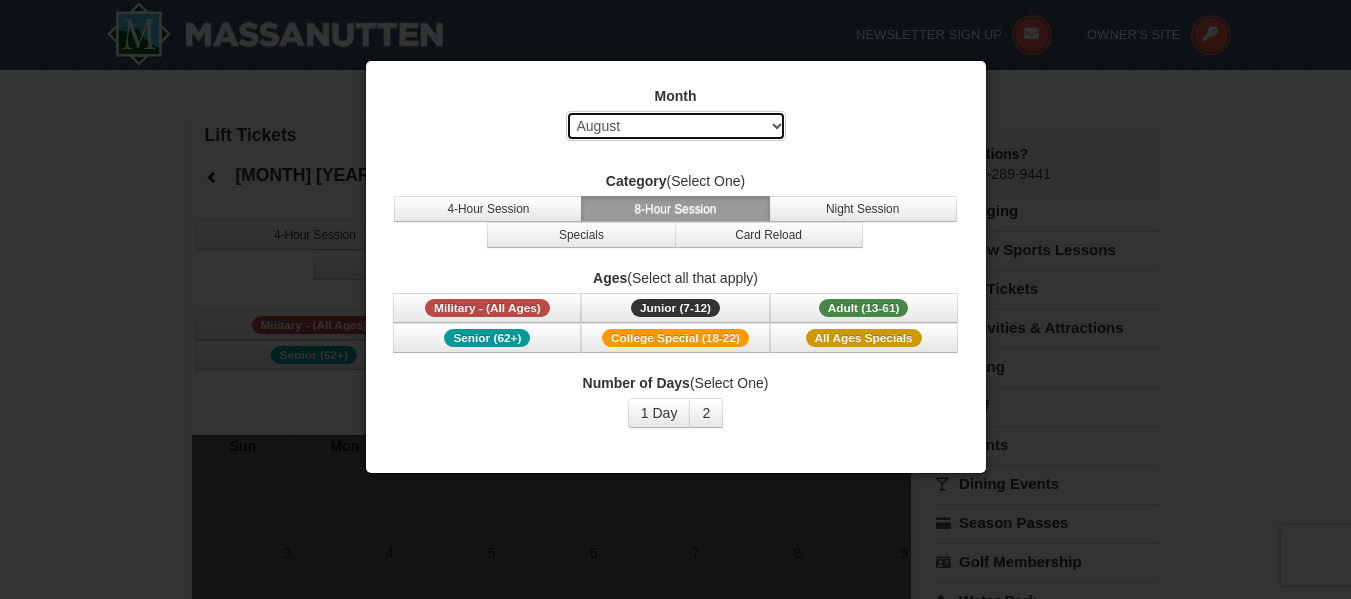 click on "Select August  September  October  November  December  January  February  March  April  May  June  July" at bounding box center [676, 126] 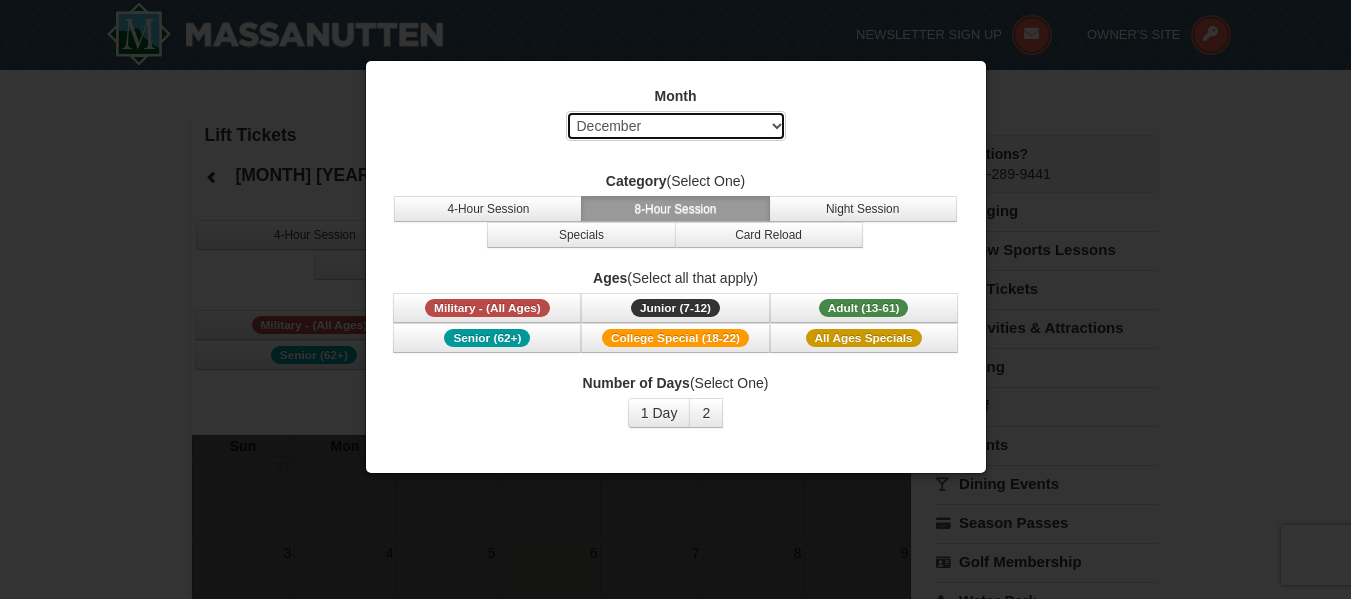 click on "Select August  September  October  November  December  January  February  March  April  May  June  July" at bounding box center [676, 126] 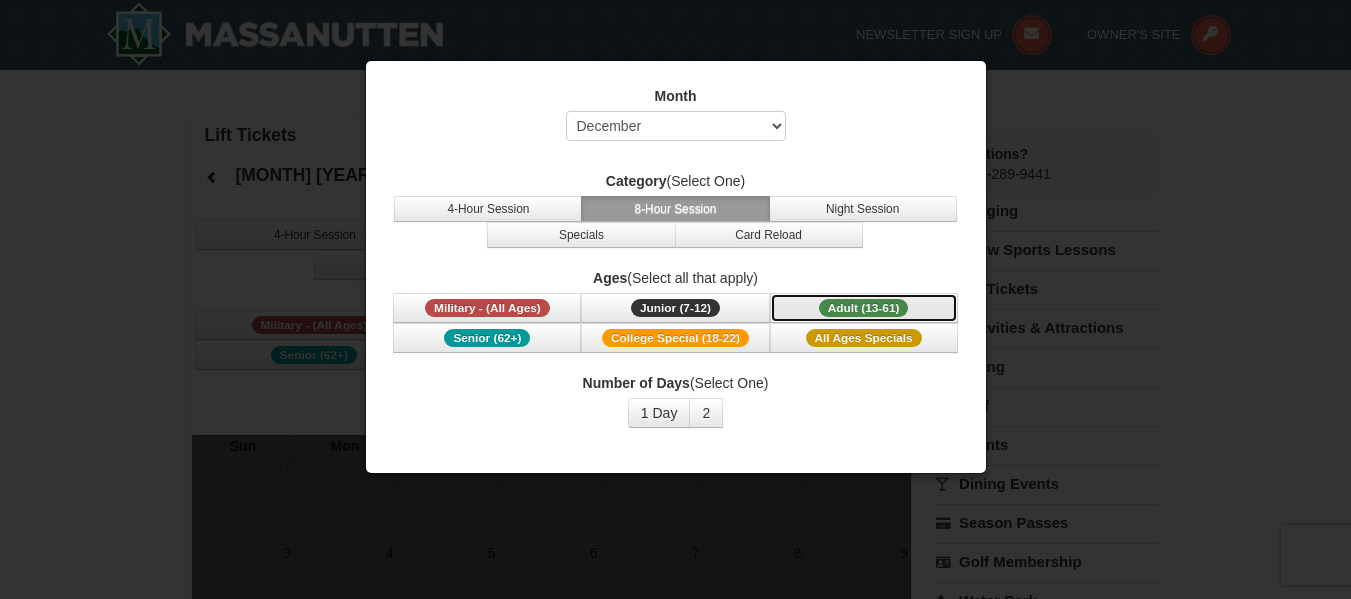 click on "Adult (13-61)" at bounding box center [864, 308] 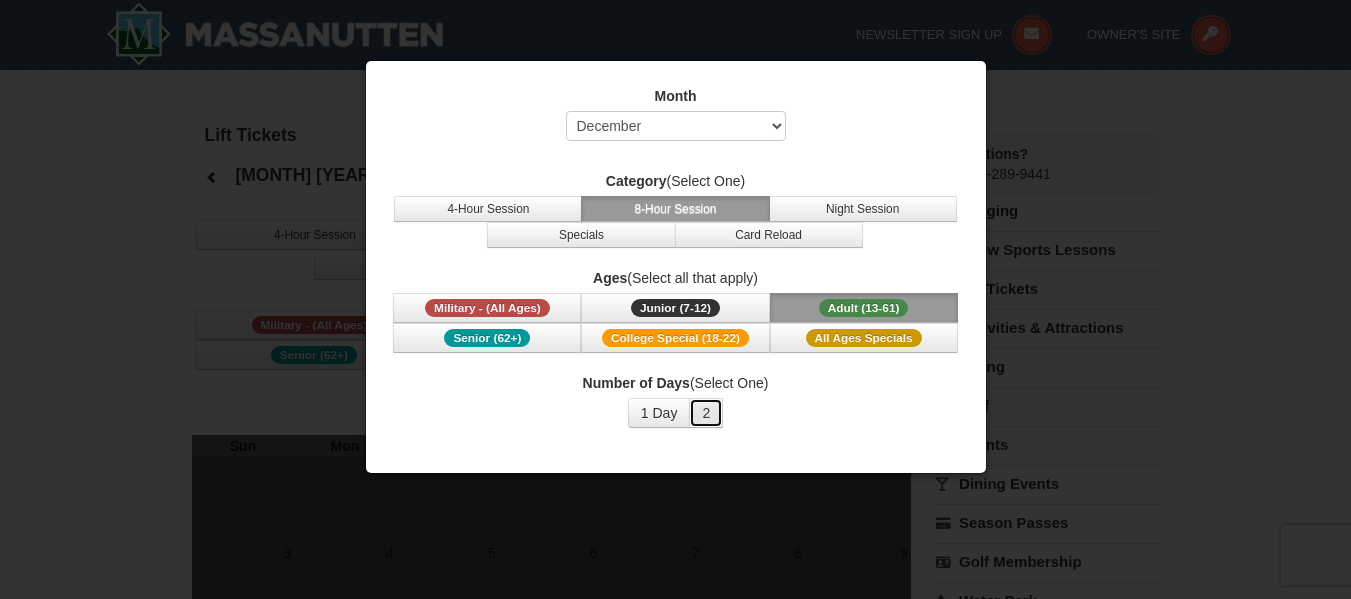 click on "2" at bounding box center [706, 413] 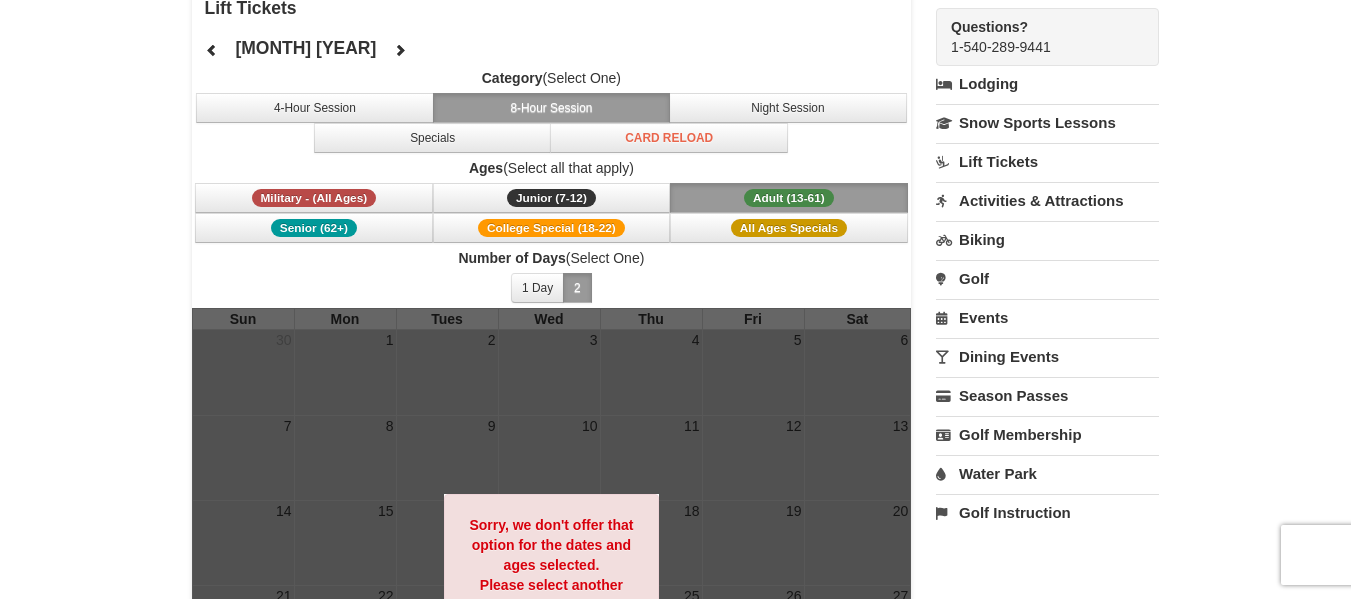 scroll, scrollTop: 100, scrollLeft: 0, axis: vertical 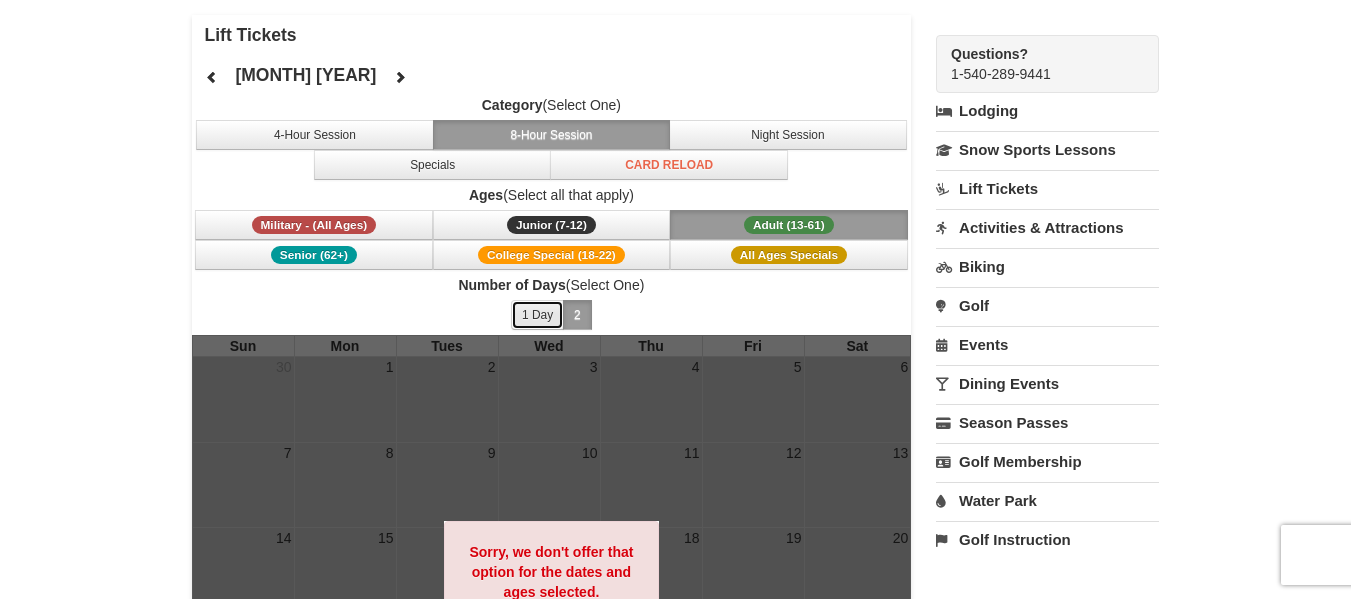 click on "1 Day" at bounding box center [537, 315] 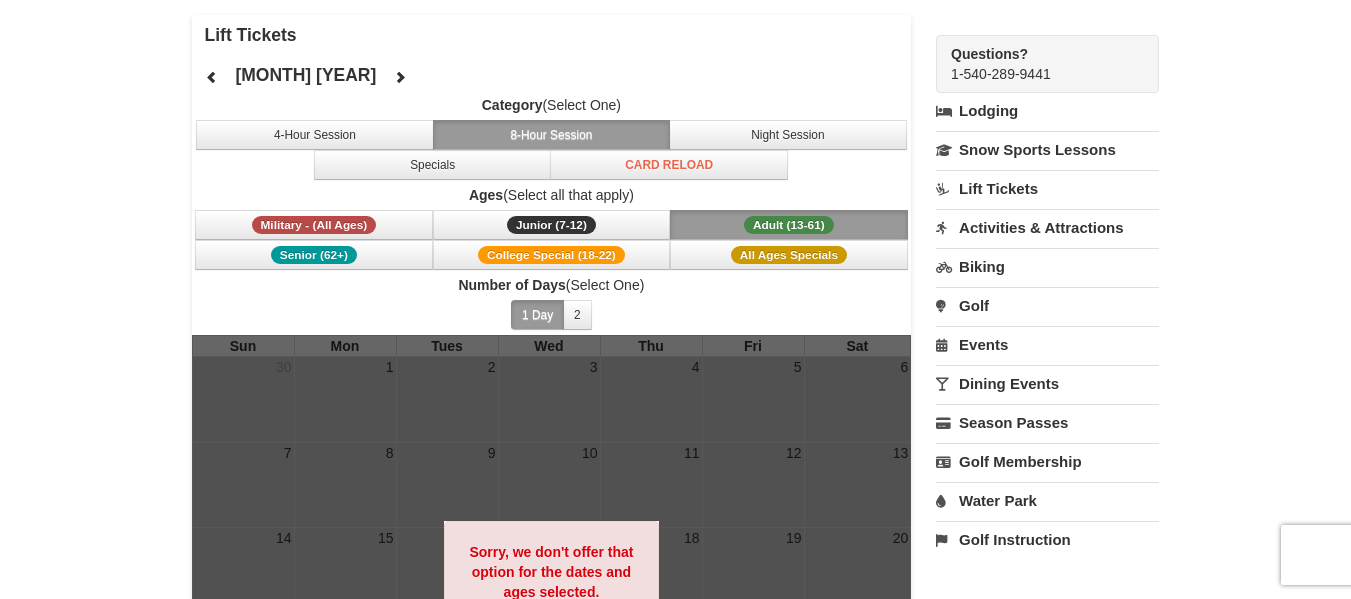 click on "8-Hour Session" at bounding box center [552, 135] 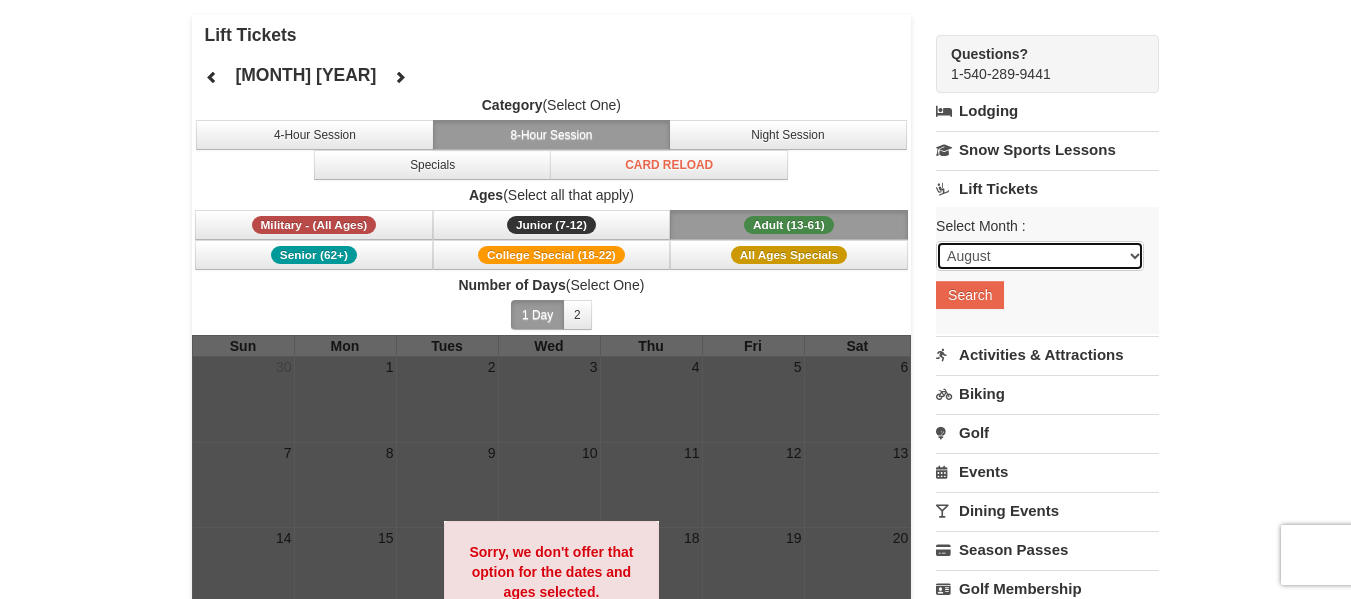 click on "August  September  October  November  December  January  February  March  April  May  June  July" at bounding box center (1040, 256) 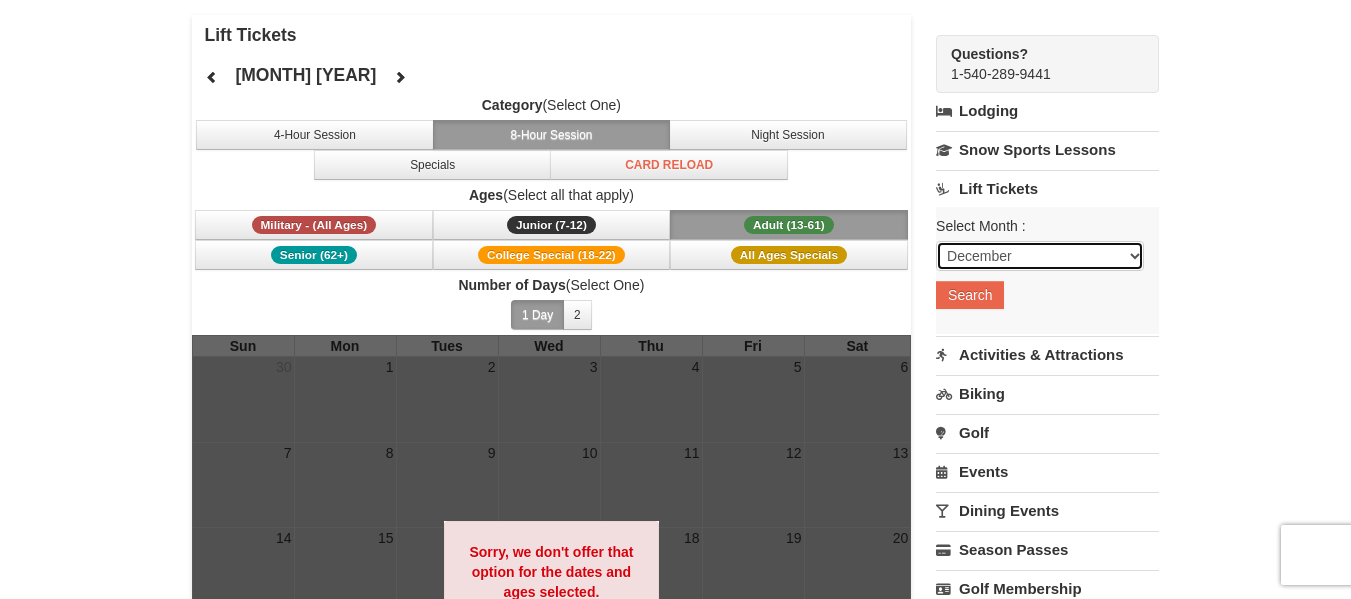 click on "August  September  October  November  December  January  February  March  April  May  June  July" at bounding box center (1040, 256) 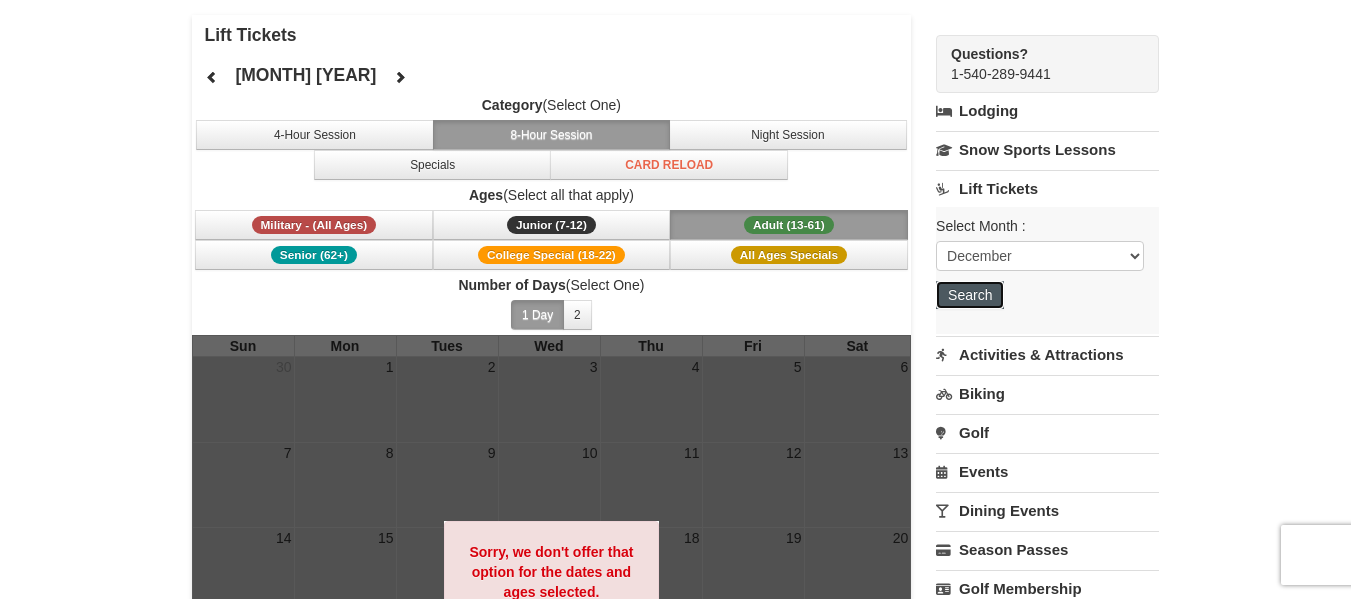 click on "Search" at bounding box center [970, 295] 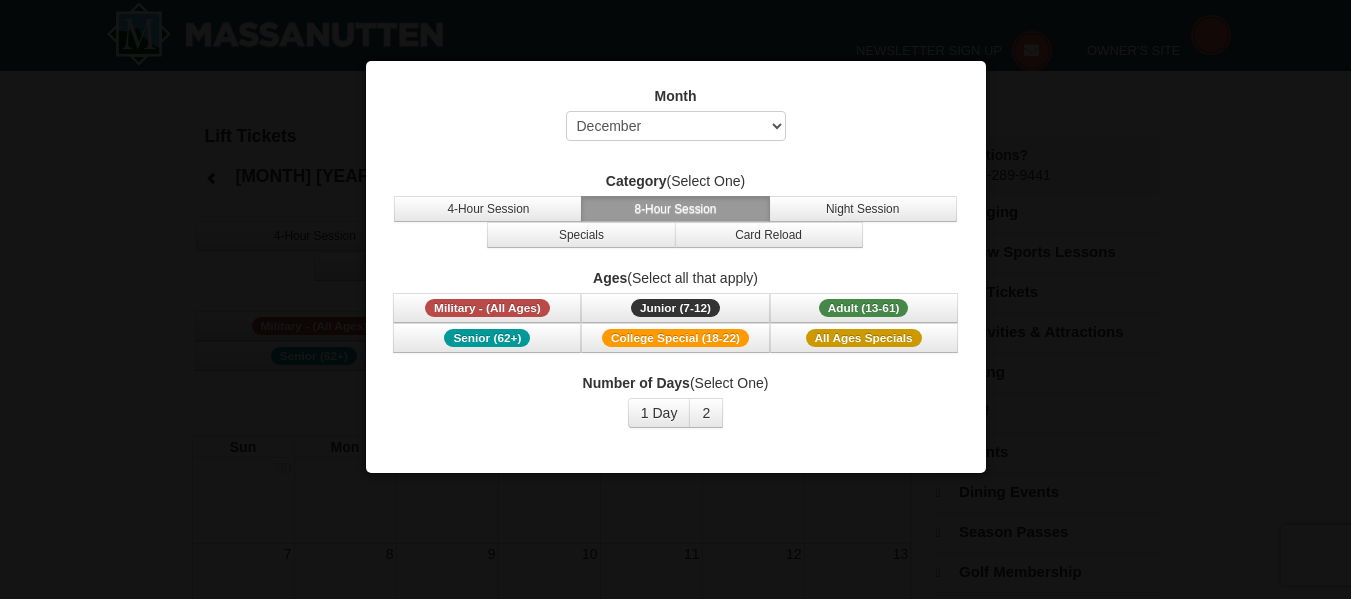 select on "12" 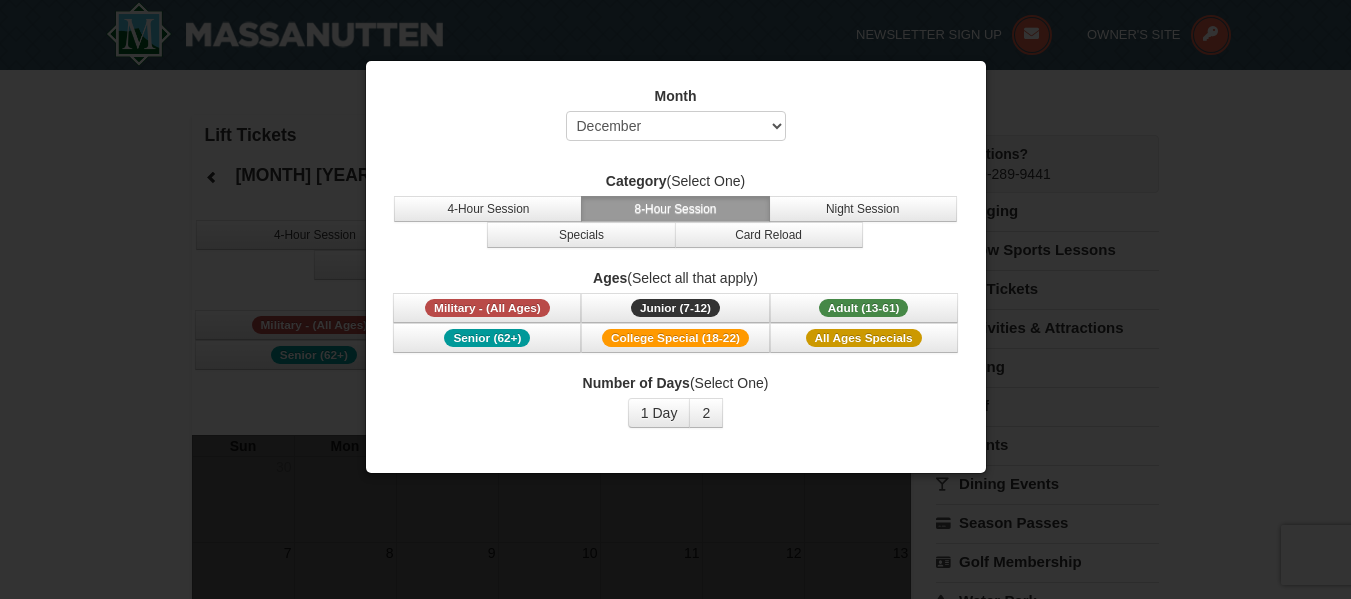 scroll, scrollTop: 0, scrollLeft: 0, axis: both 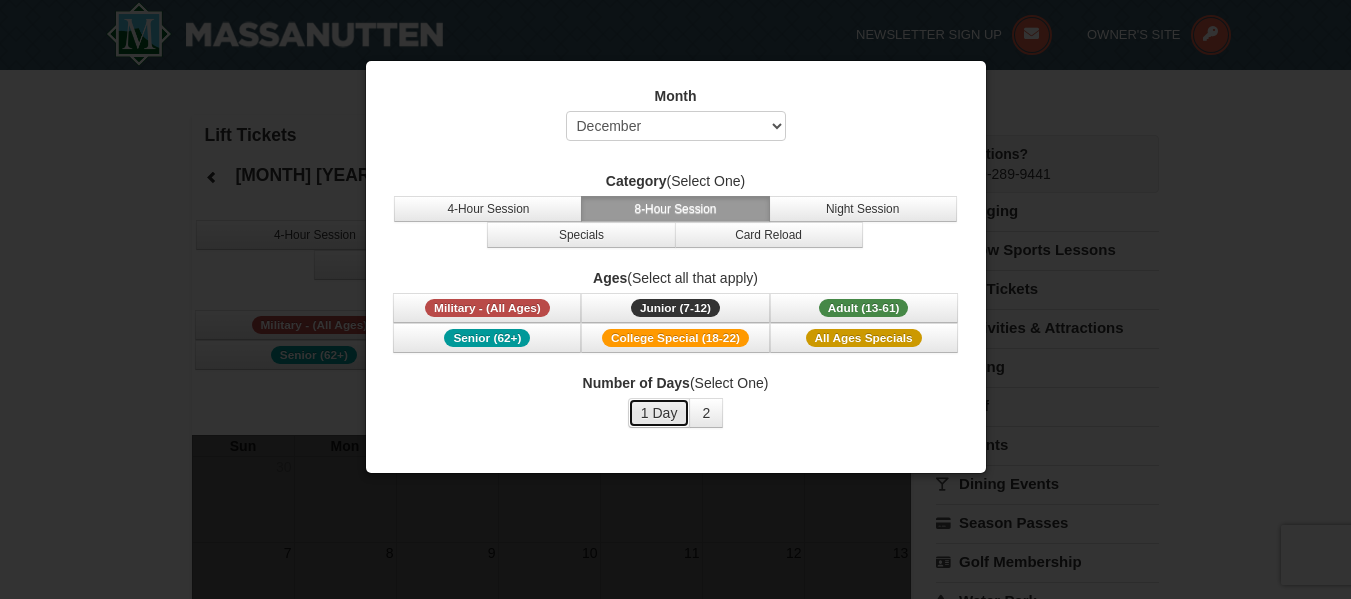 click on "1 Day" at bounding box center (659, 413) 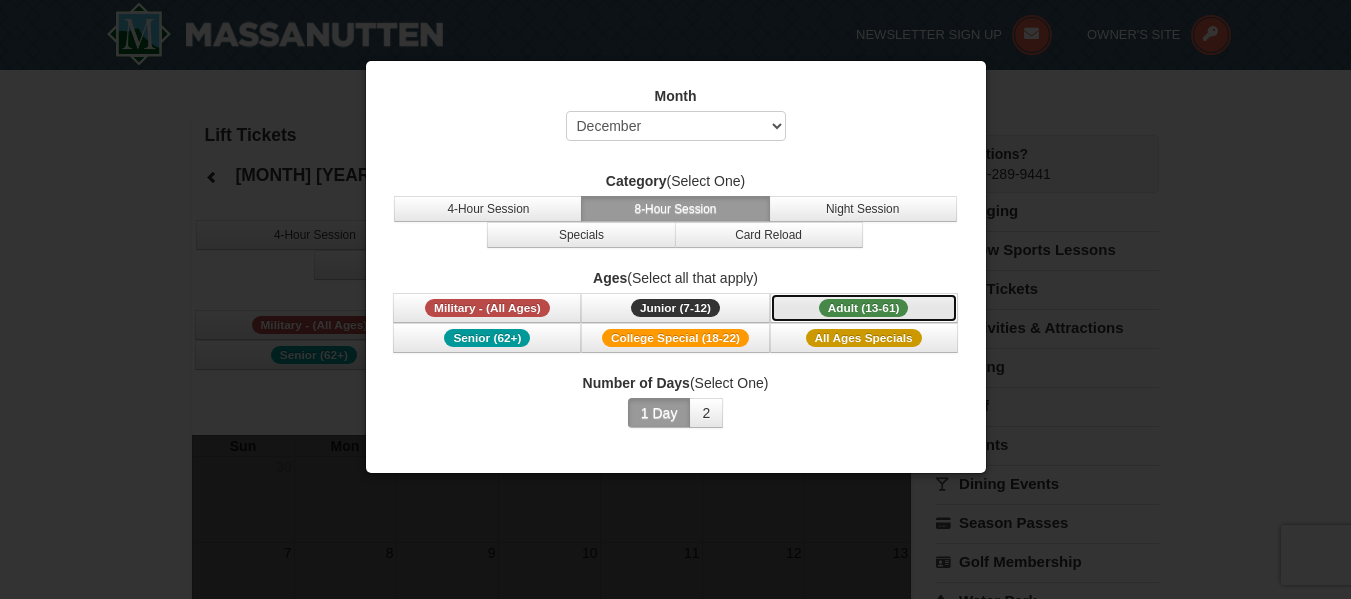 click on "Adult (13-61)" at bounding box center [864, 308] 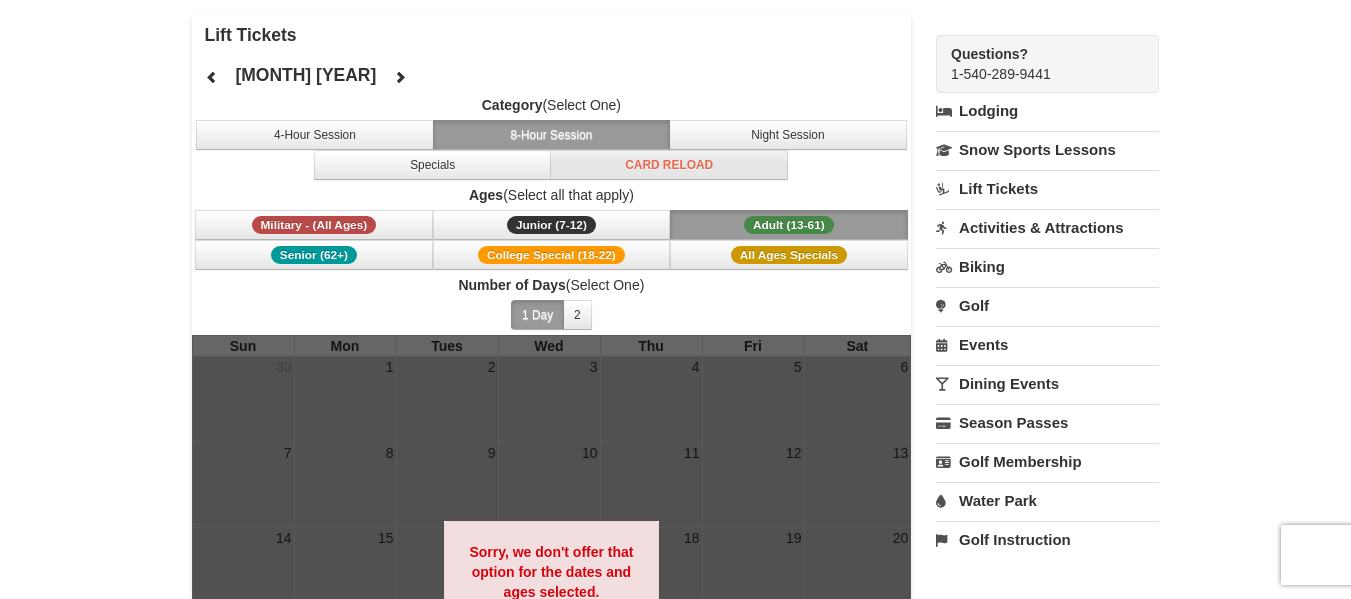 scroll, scrollTop: 0, scrollLeft: 0, axis: both 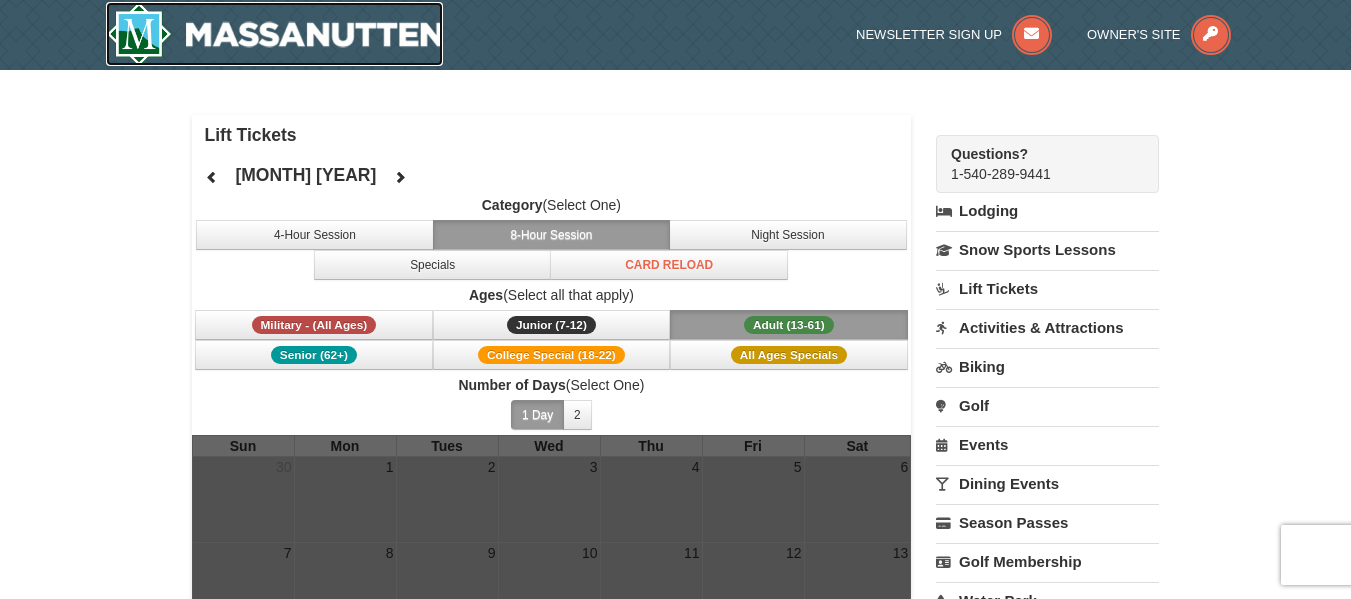 click at bounding box center [275, 34] 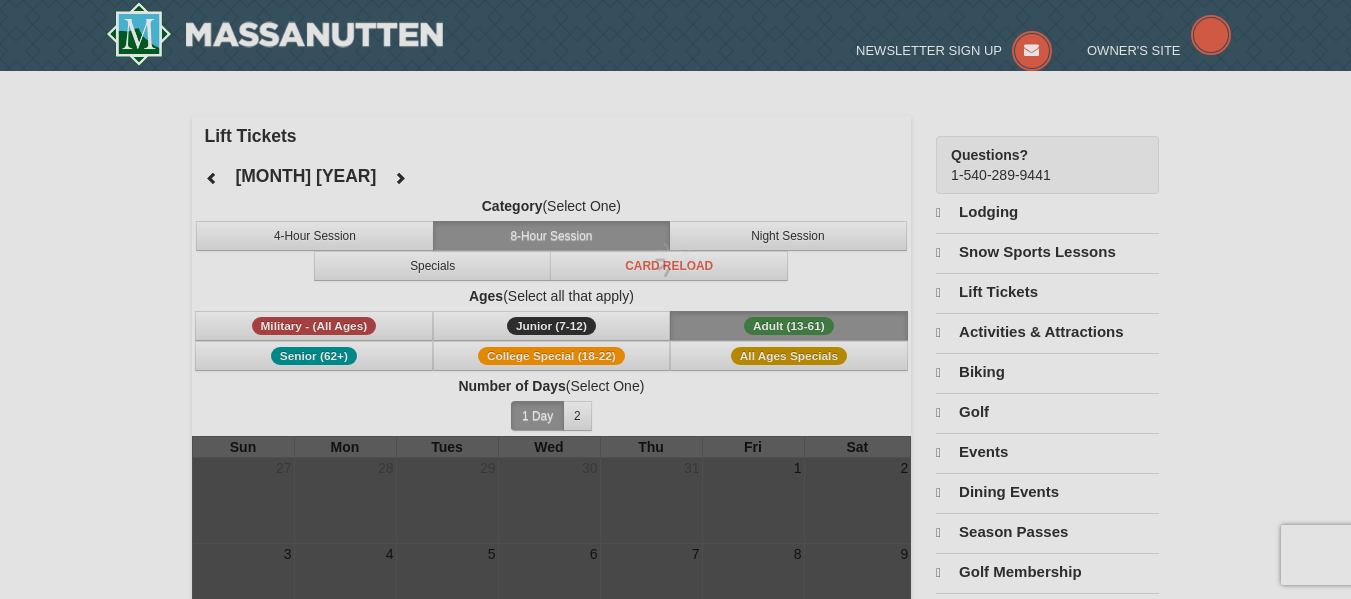 scroll, scrollTop: 0, scrollLeft: 0, axis: both 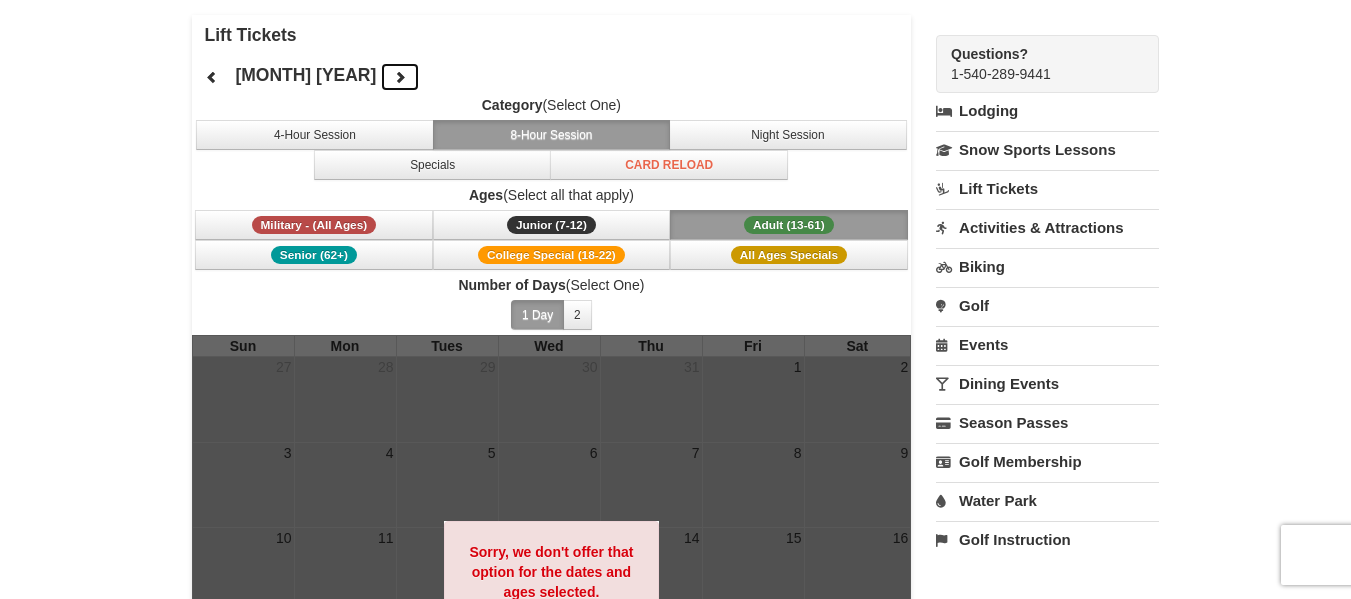 click at bounding box center [400, 77] 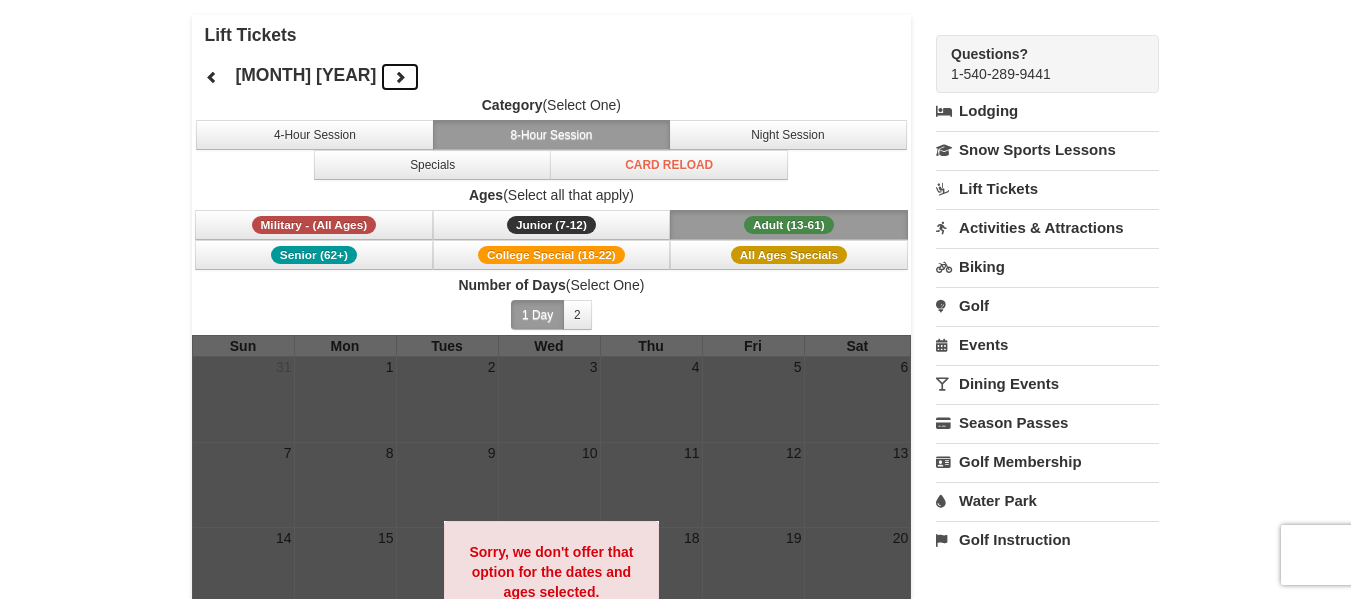 click at bounding box center (400, 77) 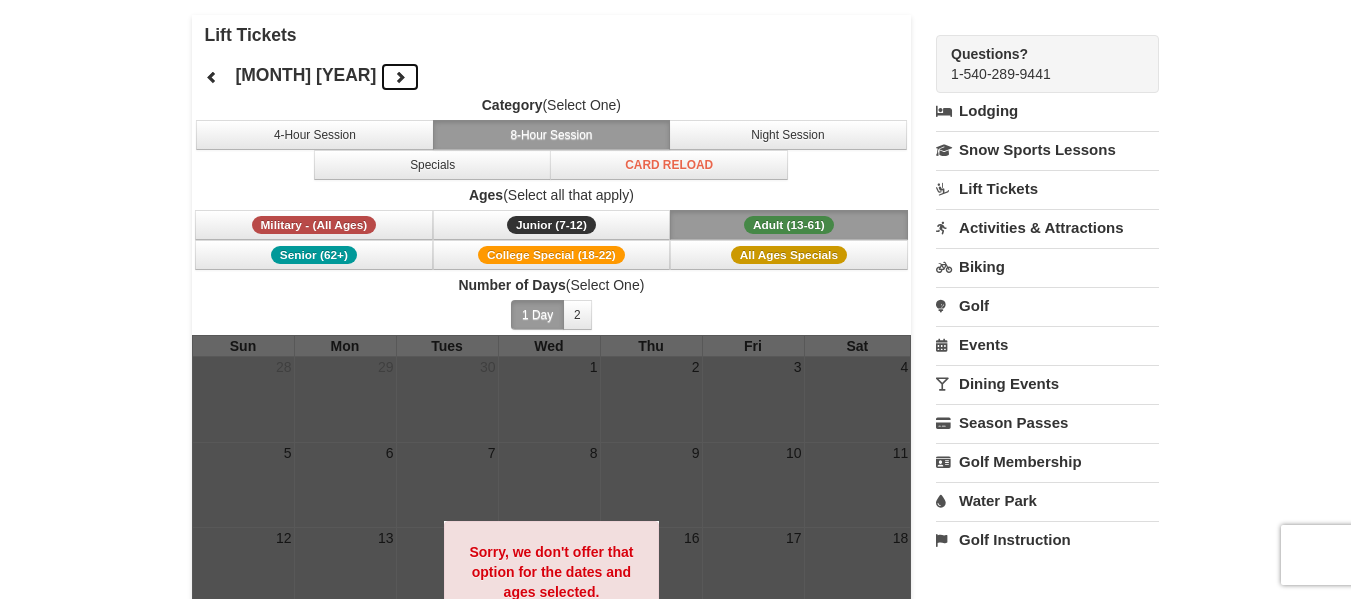 click at bounding box center (400, 77) 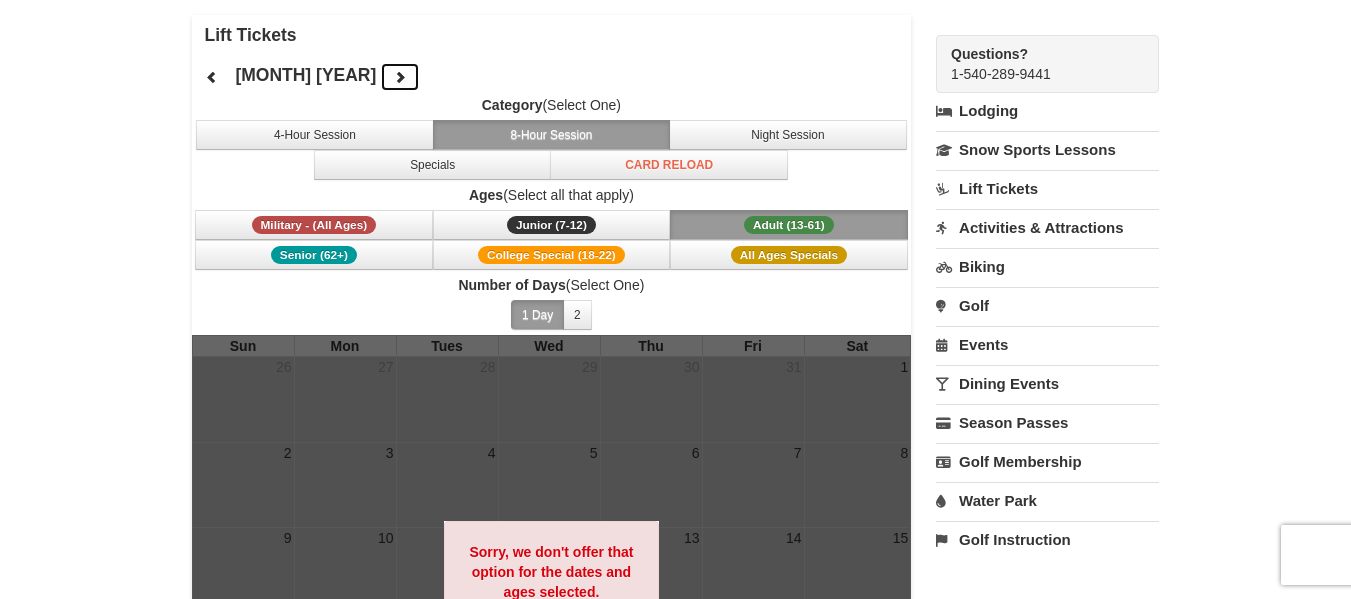 click at bounding box center (400, 77) 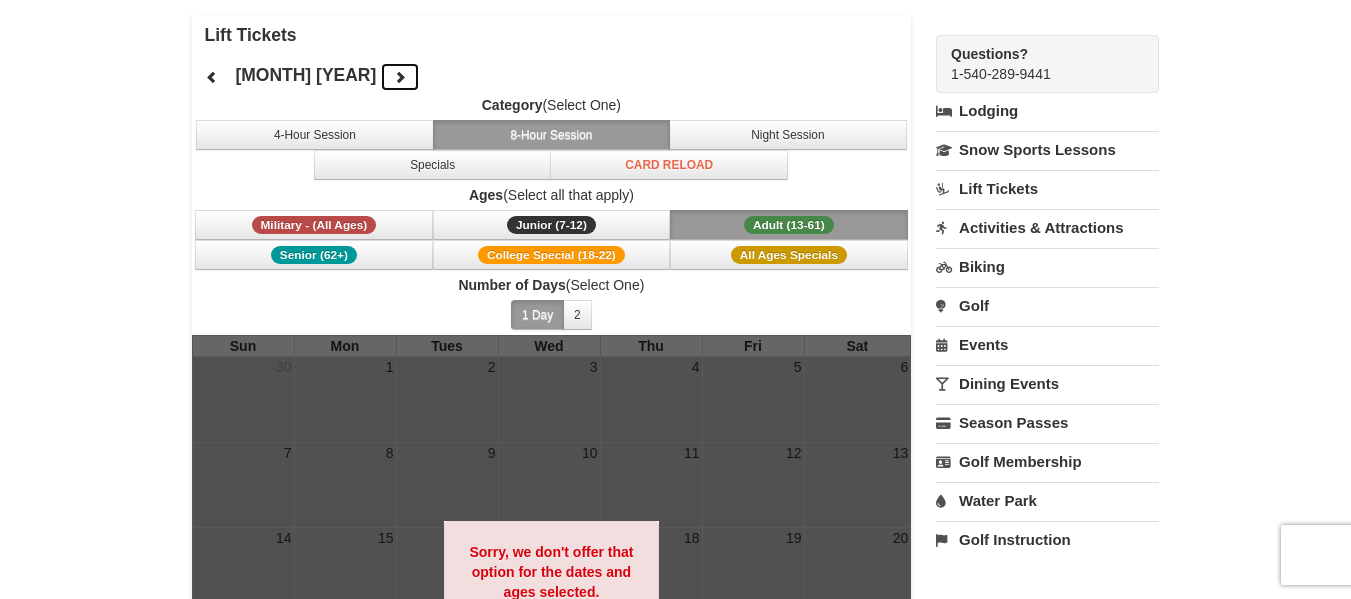 click at bounding box center (400, 77) 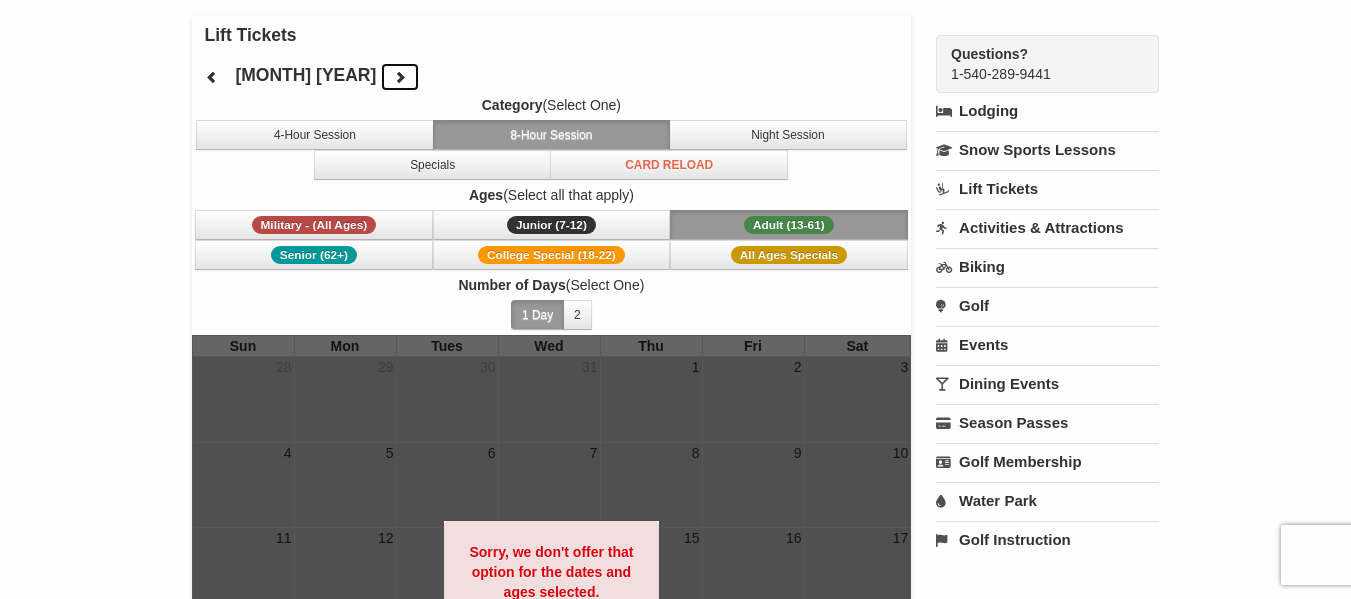 click at bounding box center [400, 77] 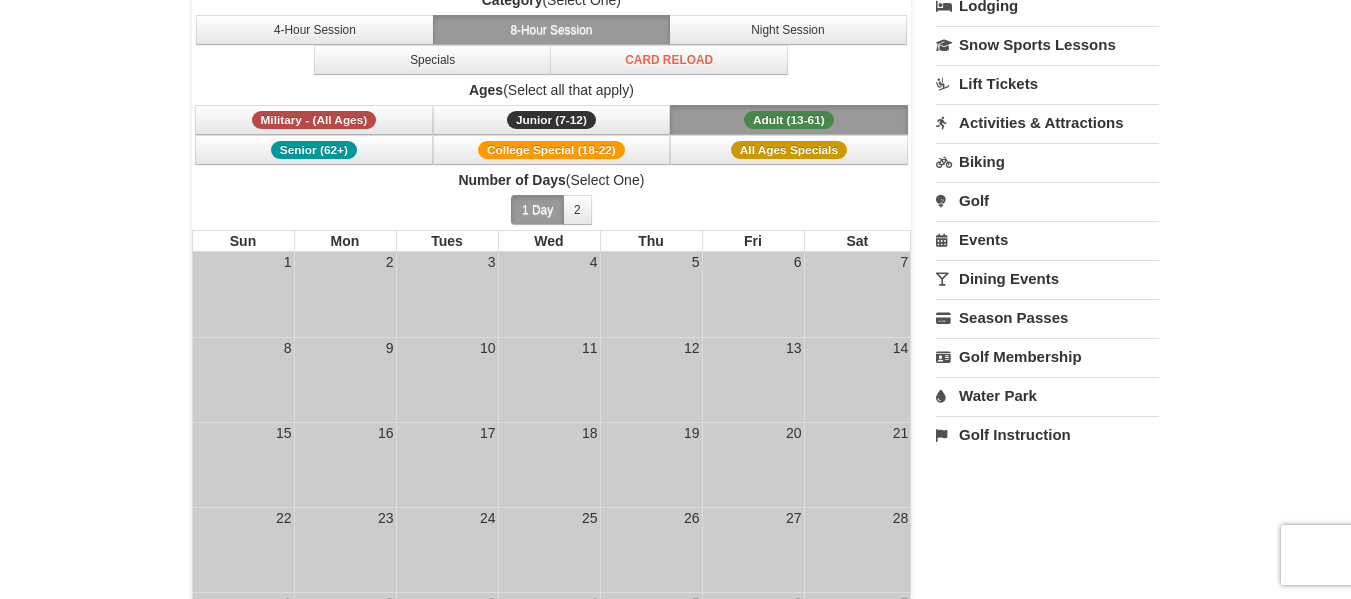 scroll, scrollTop: 0, scrollLeft: 0, axis: both 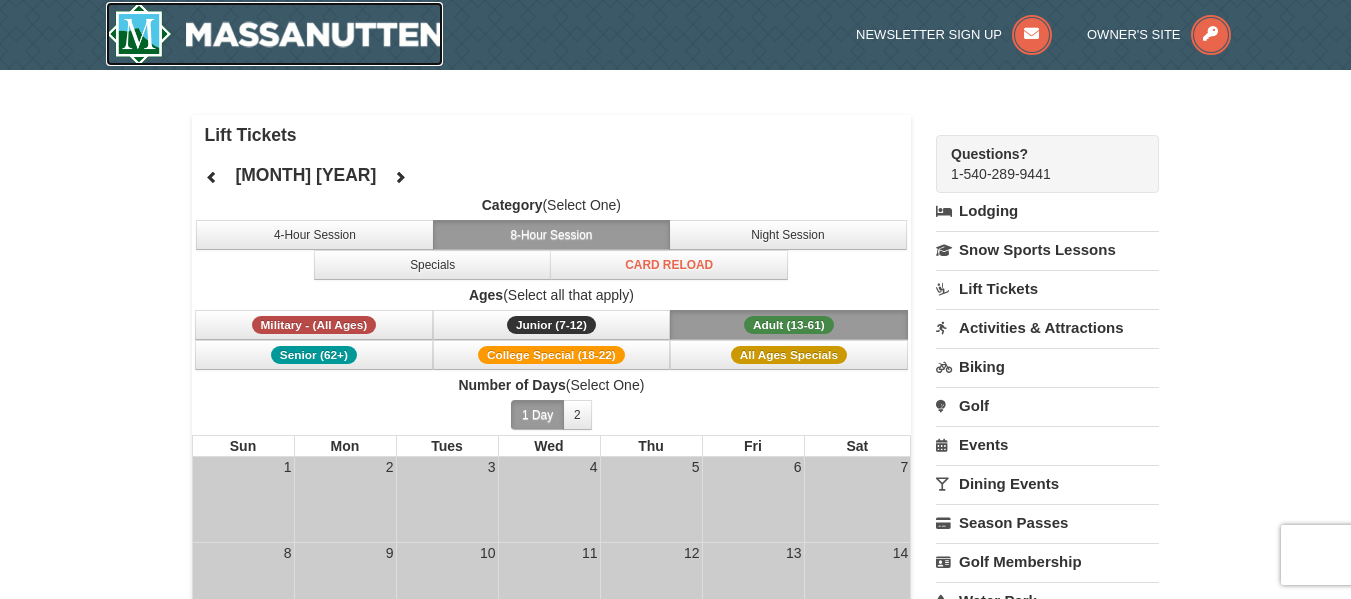 click at bounding box center [275, 34] 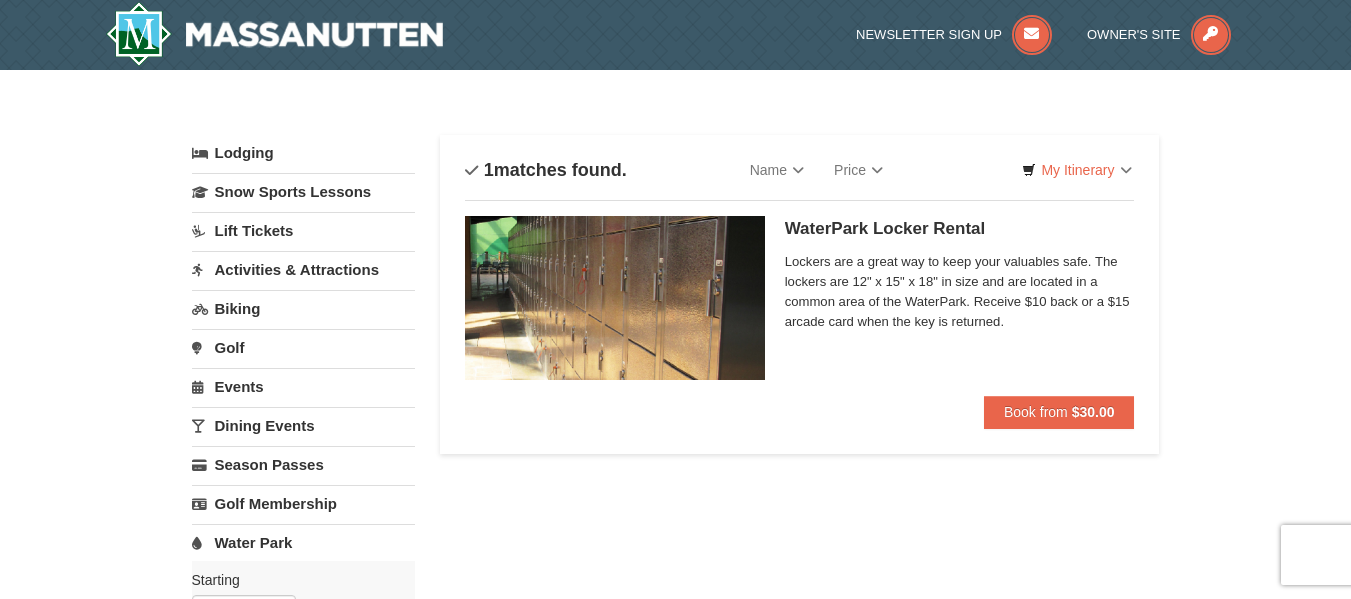 scroll, scrollTop: 0, scrollLeft: 0, axis: both 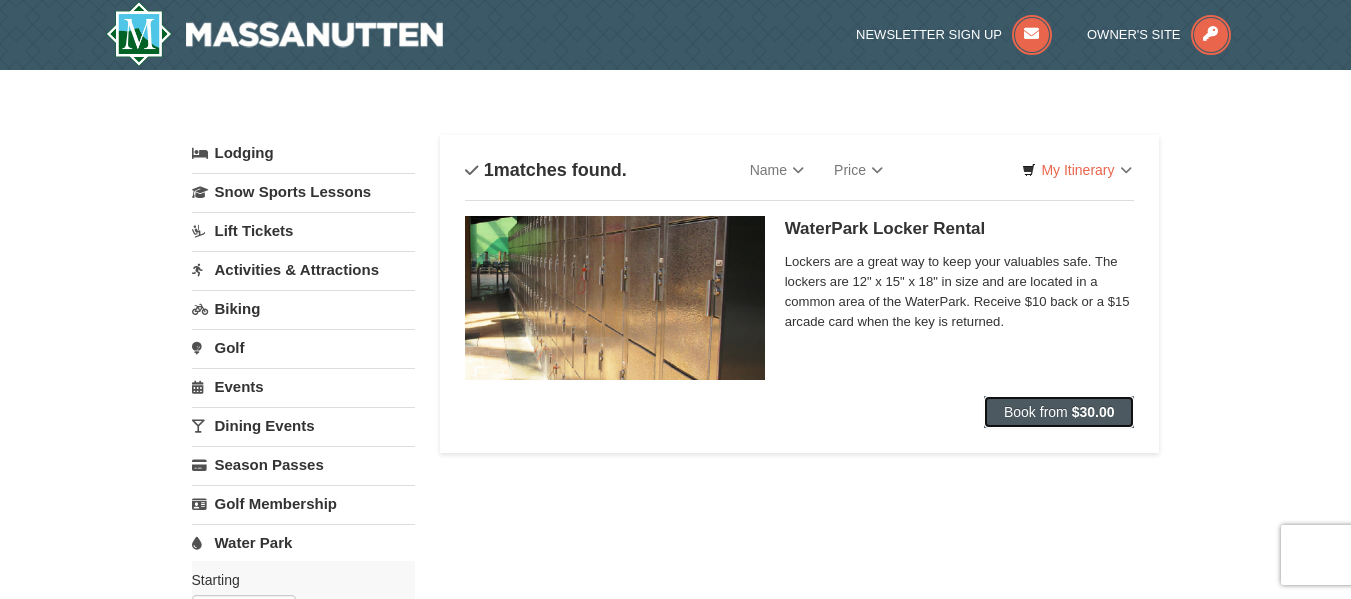 click on "Book from" at bounding box center (1036, 412) 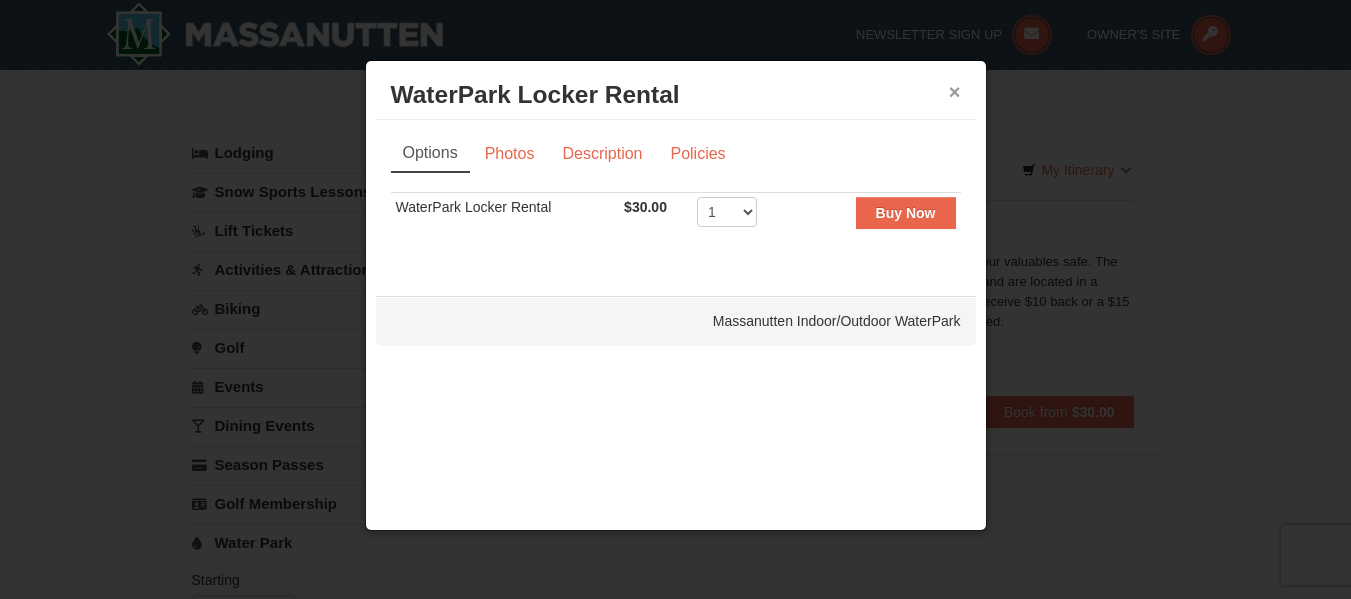 click on "×" at bounding box center [955, 92] 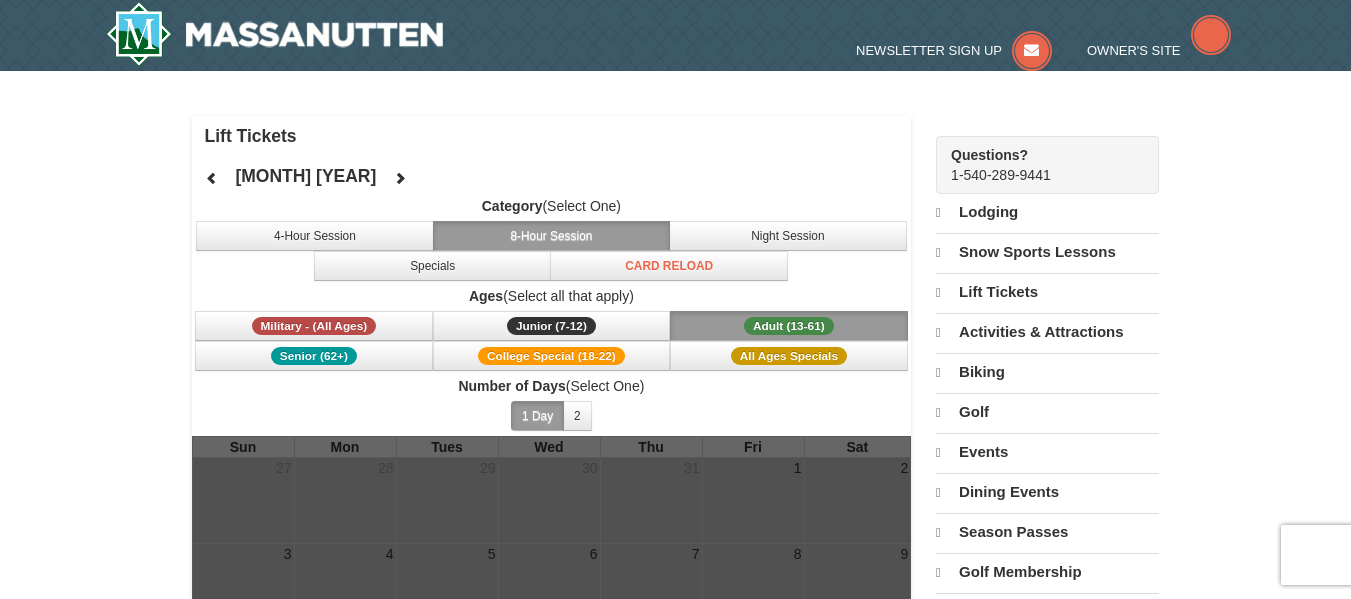 scroll, scrollTop: 0, scrollLeft: 0, axis: both 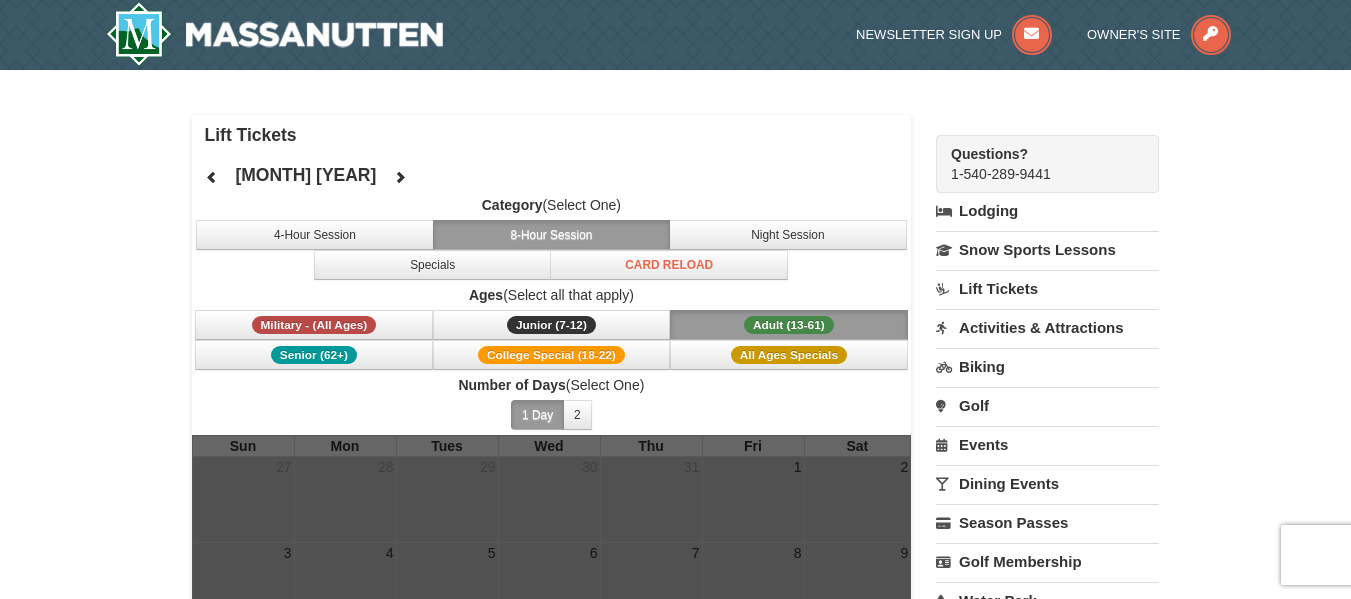click on "Lift Tickets" at bounding box center [1047, 288] 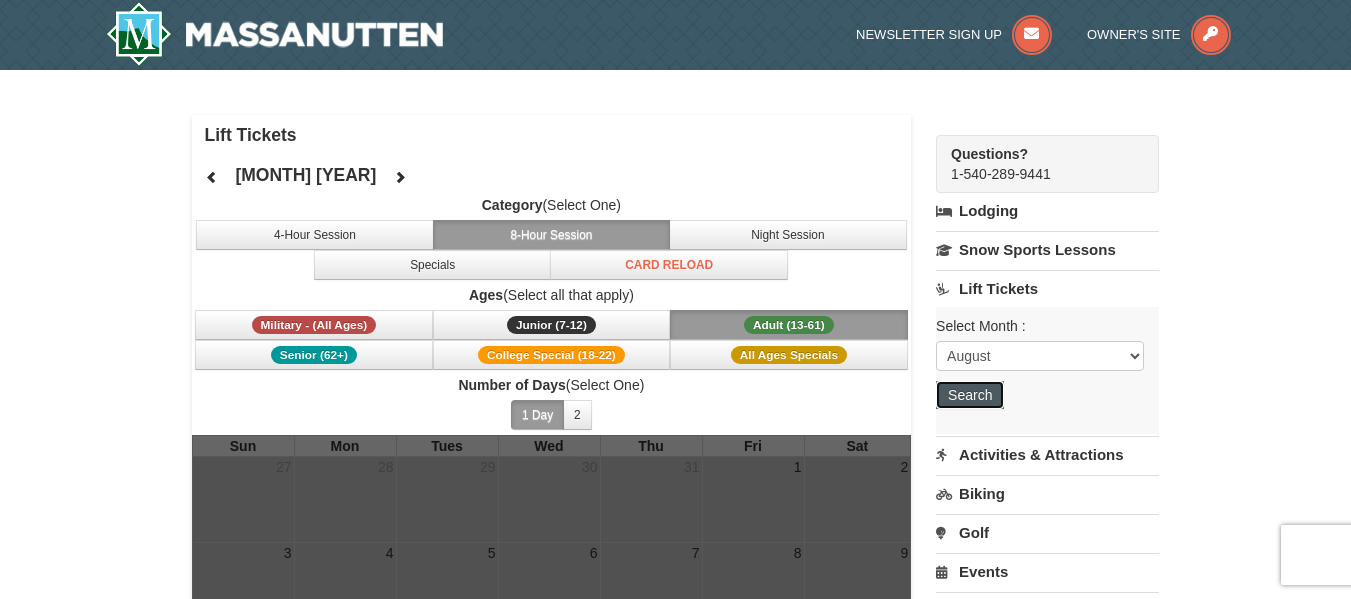 click on "Search" at bounding box center (970, 395) 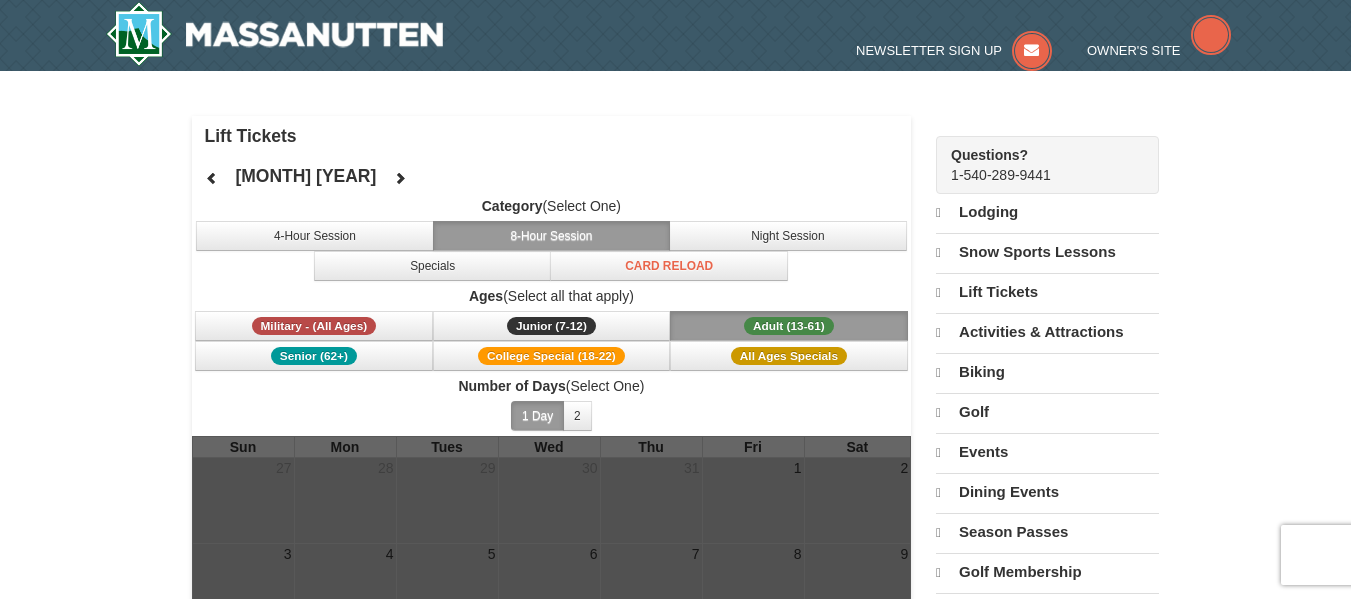 scroll, scrollTop: 0, scrollLeft: 0, axis: both 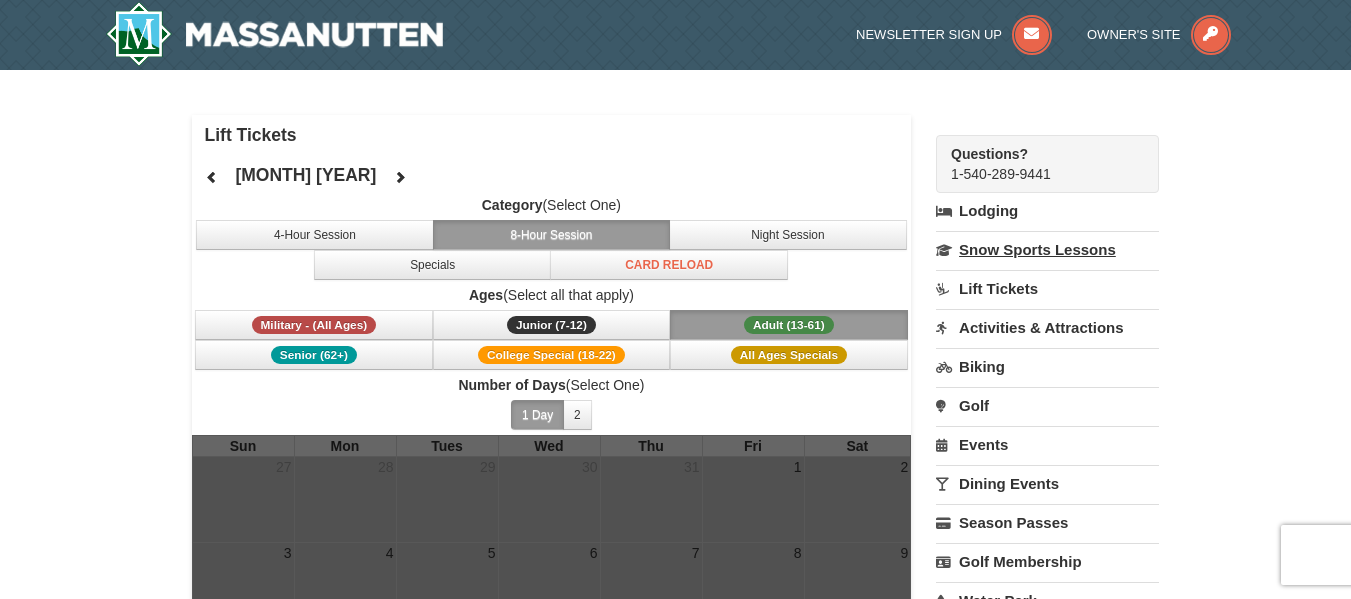 click on "Snow Sports Lessons" at bounding box center [1047, 249] 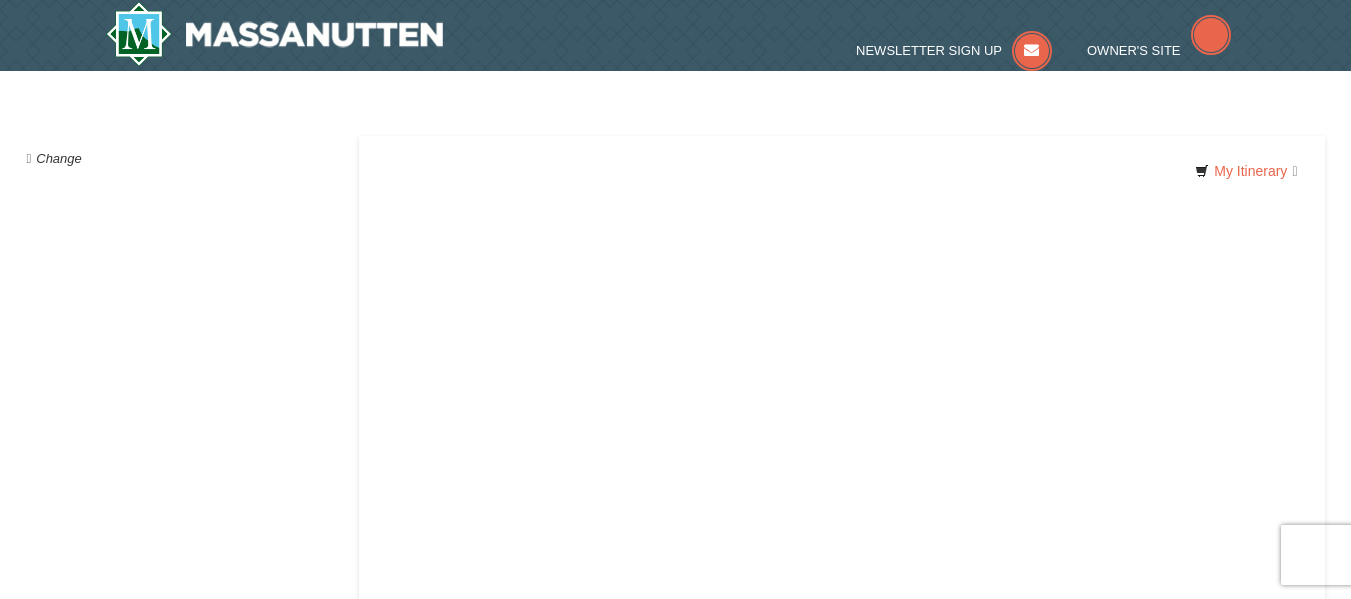 scroll, scrollTop: 0, scrollLeft: 0, axis: both 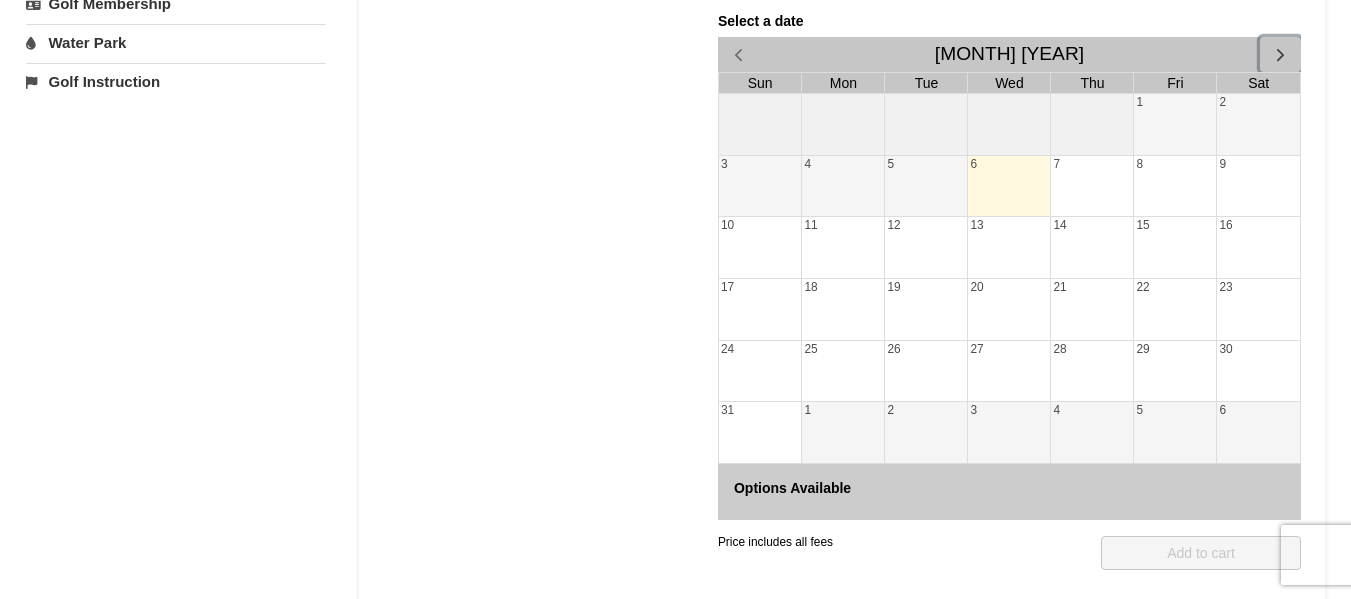 click at bounding box center [1279, 54] 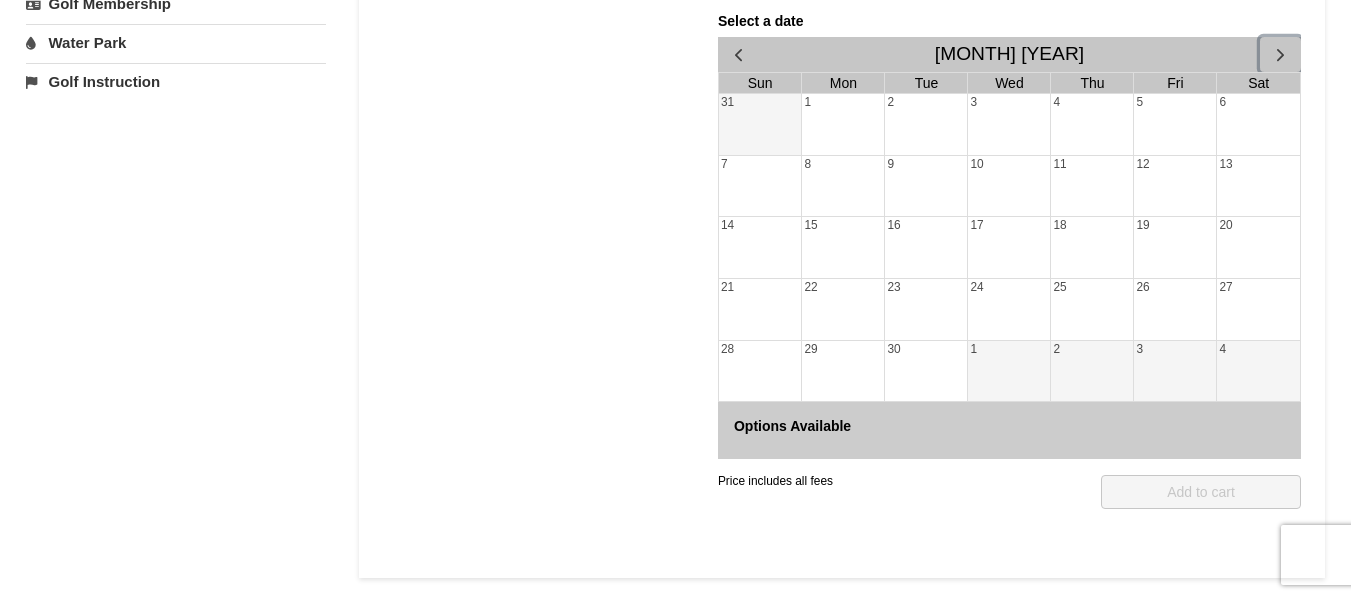click at bounding box center (1279, 54) 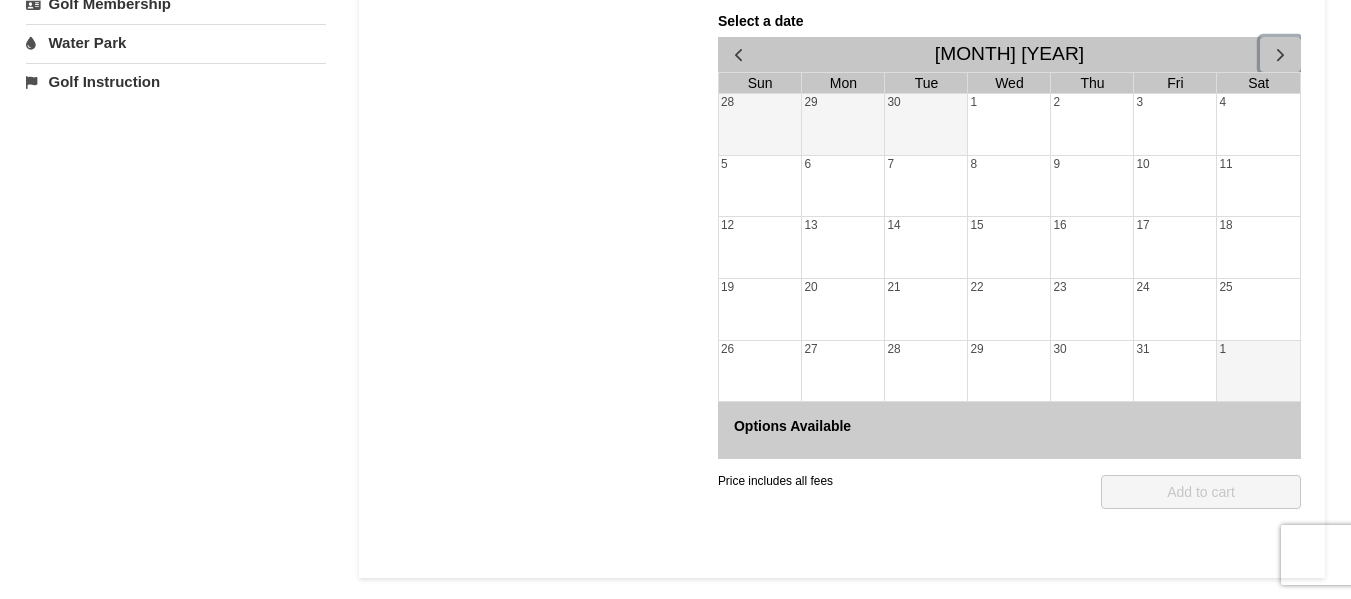 click at bounding box center (1279, 54) 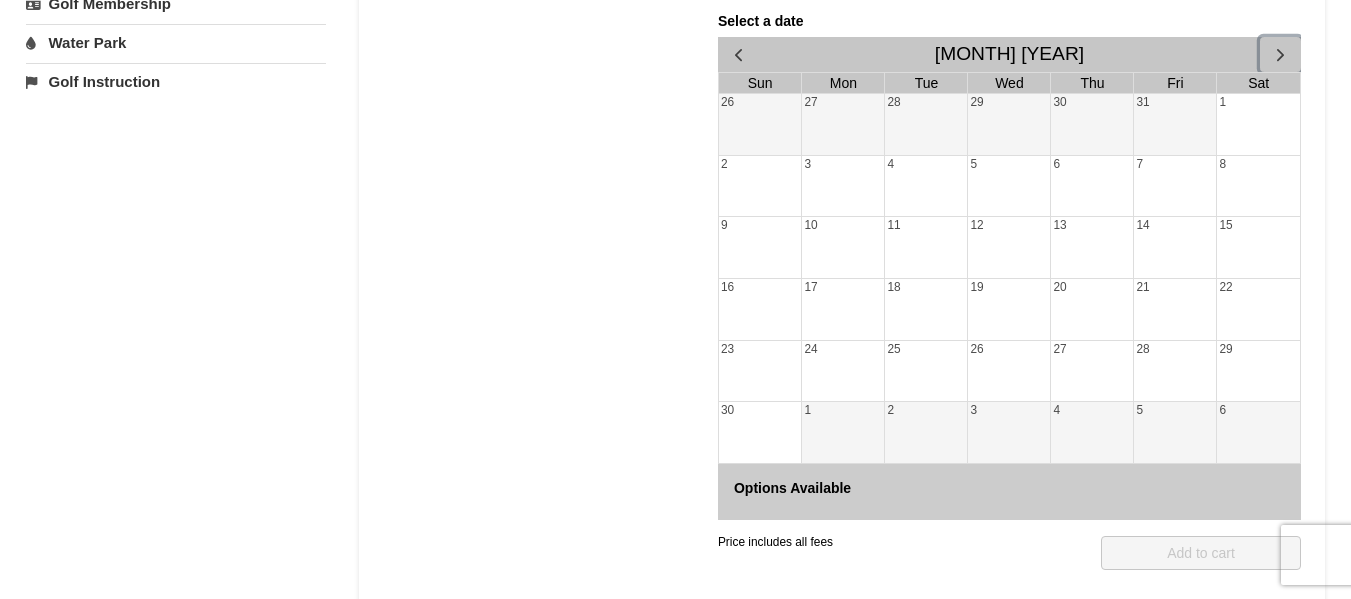 click at bounding box center (1279, 54) 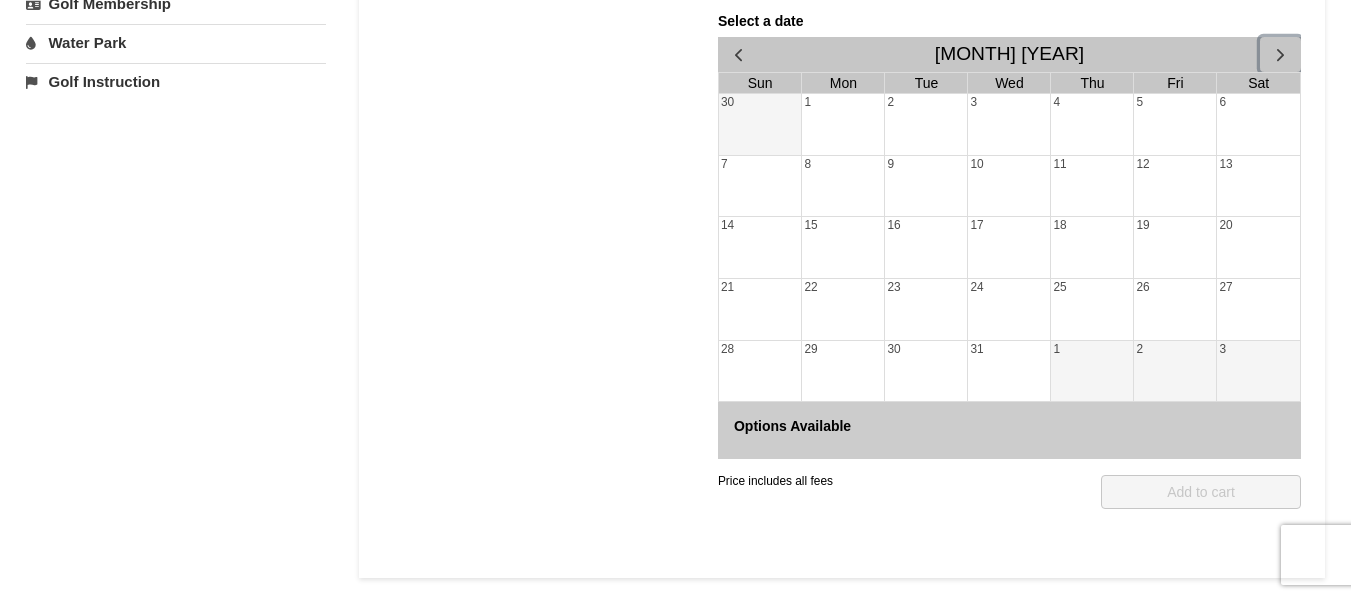 click on "29" at bounding box center [842, 371] 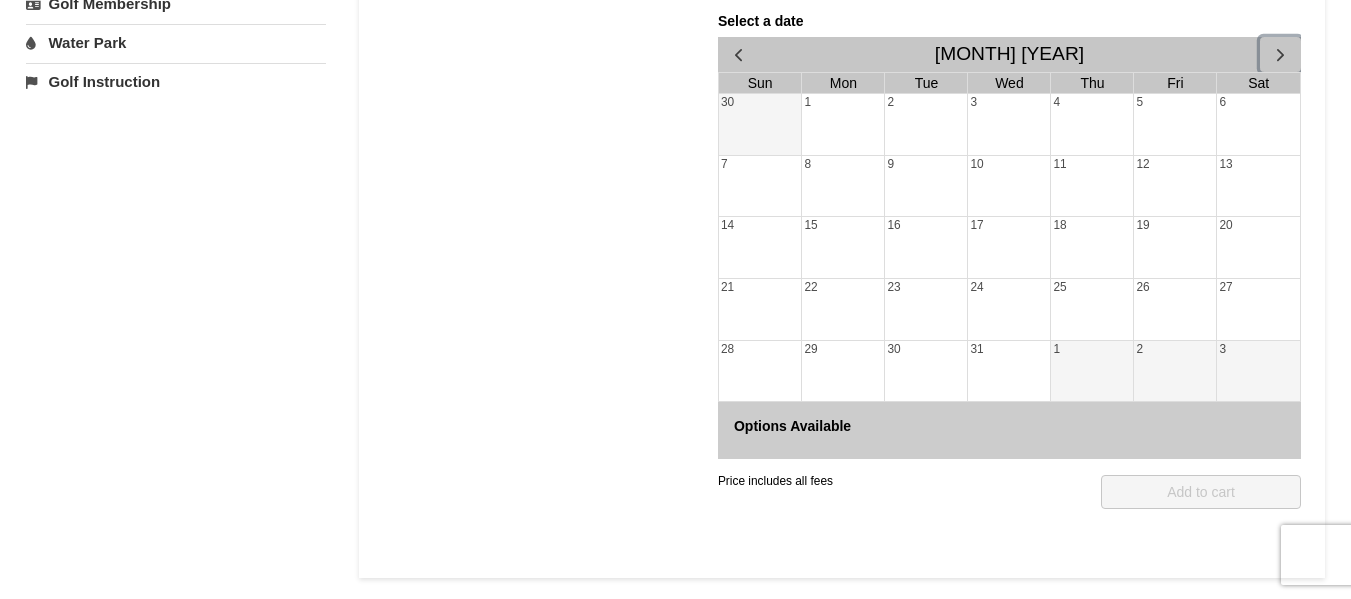 click on "22" at bounding box center (842, 309) 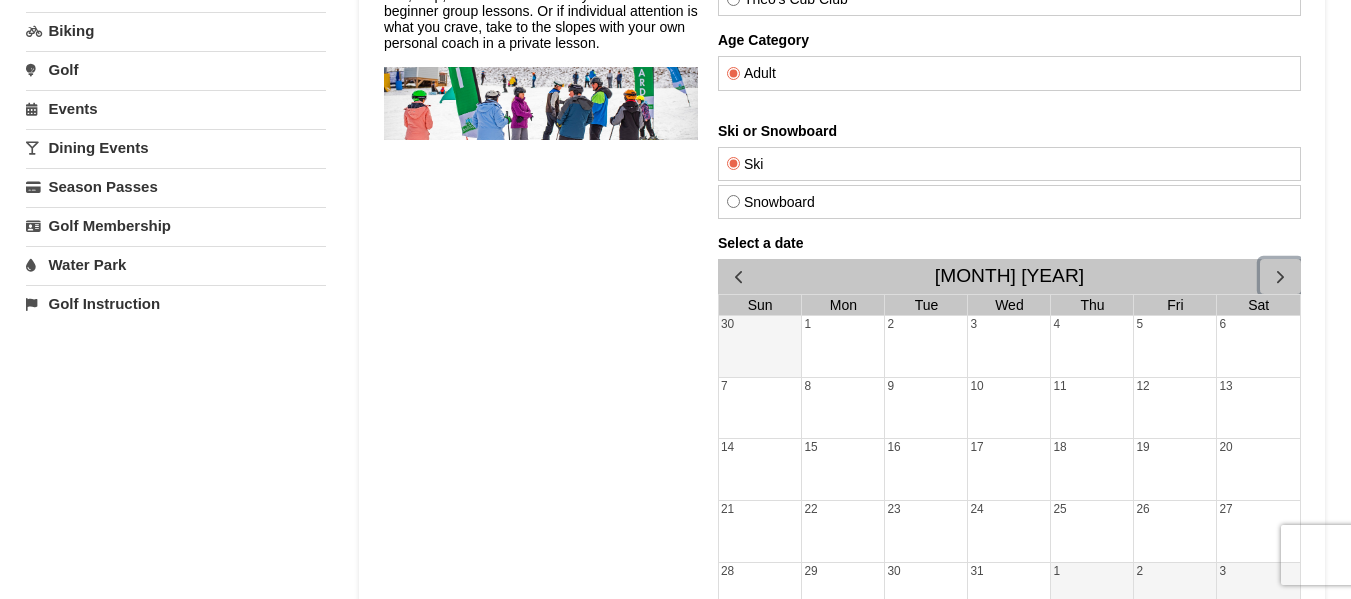 scroll, scrollTop: 300, scrollLeft: 0, axis: vertical 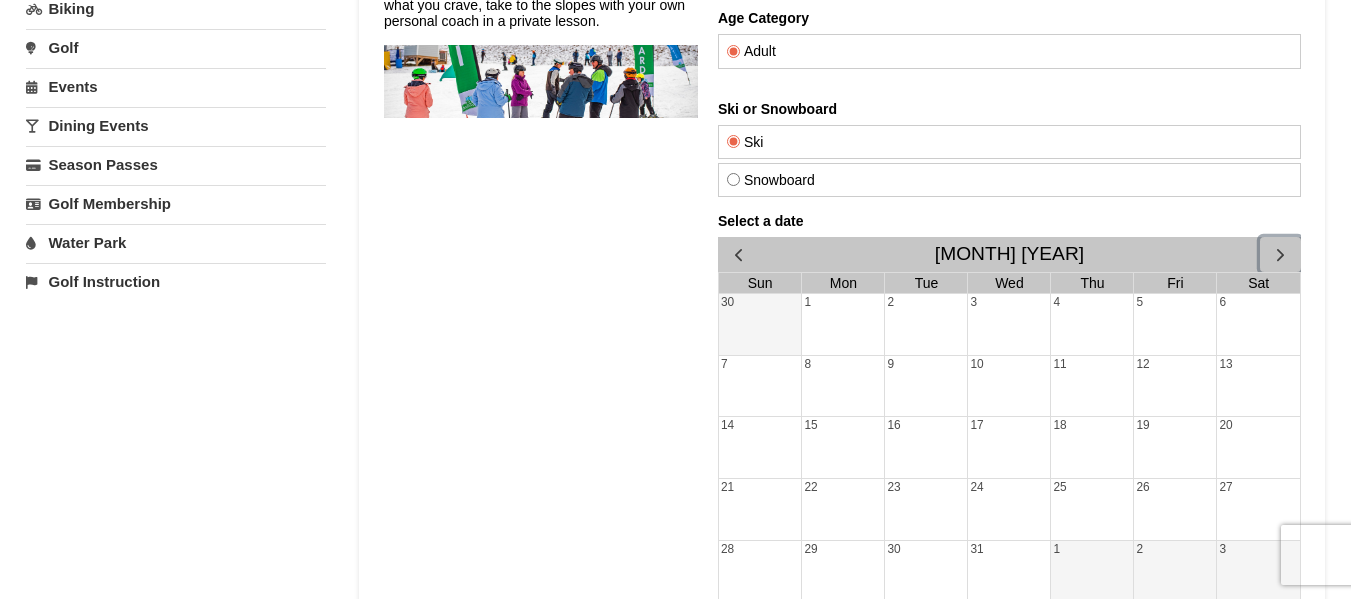 click on "15" at bounding box center [842, 447] 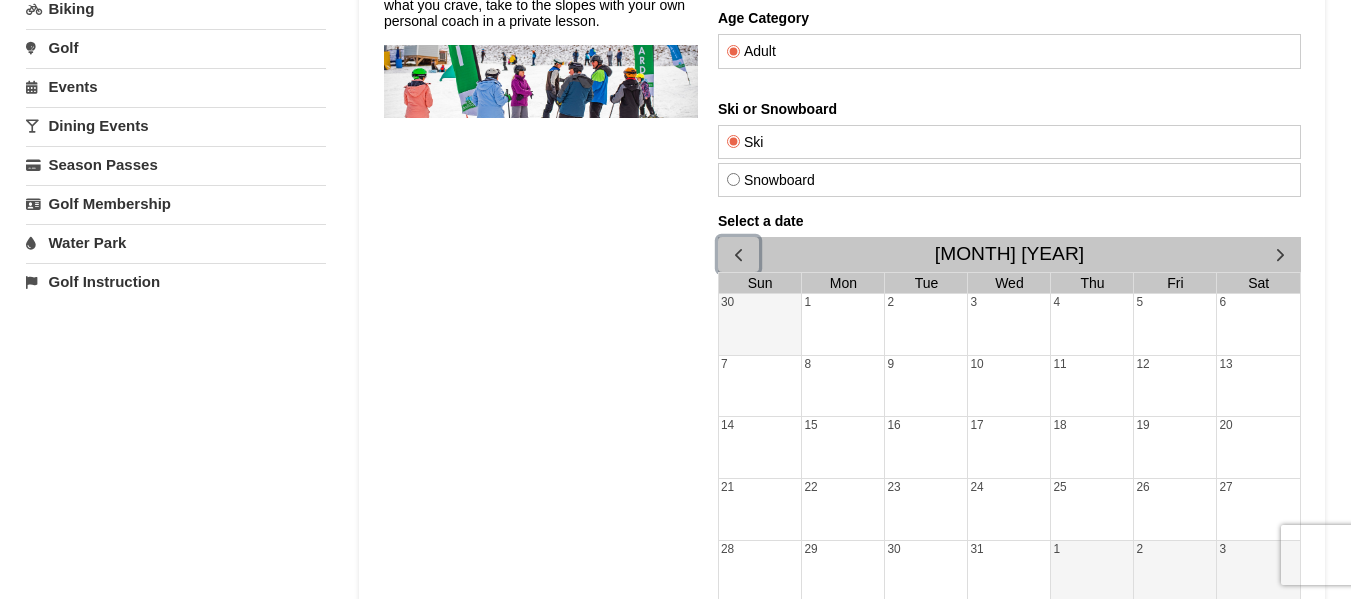 click at bounding box center (737, 254) 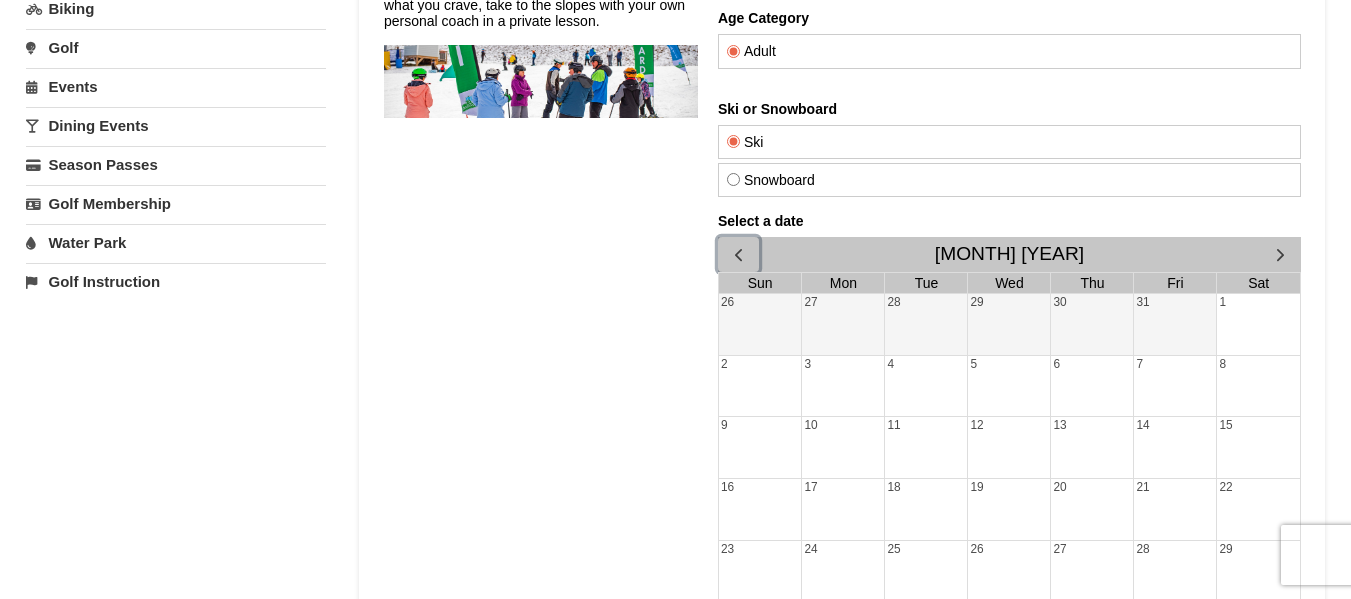 click at bounding box center (737, 254) 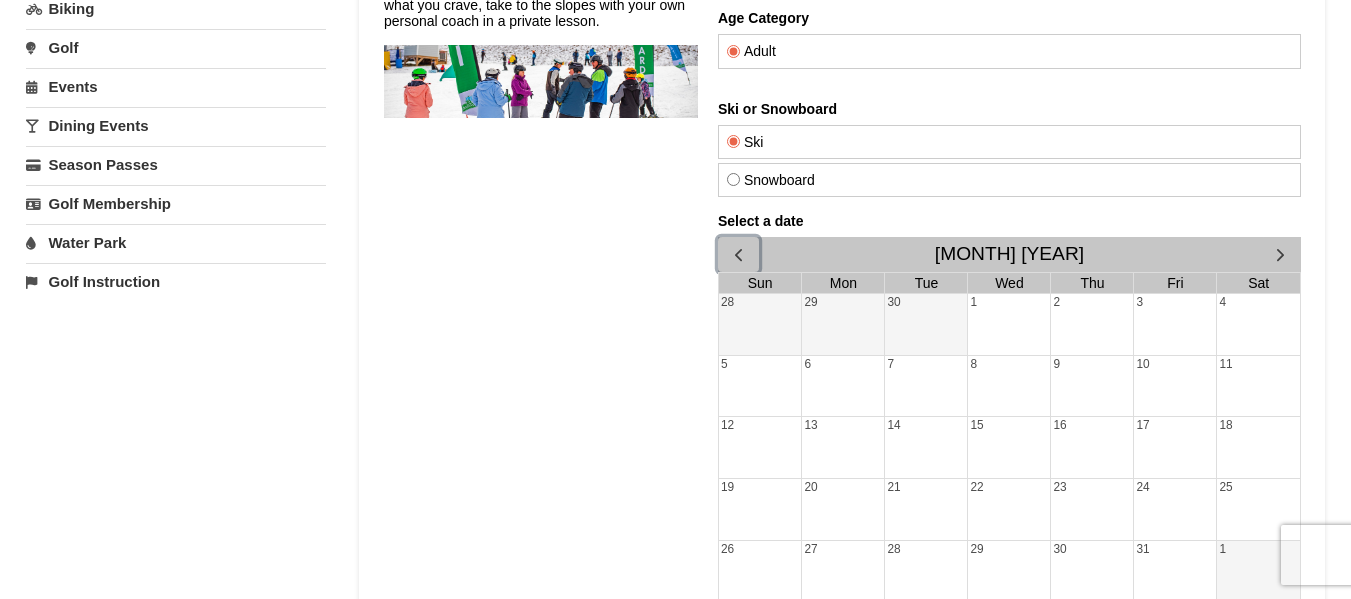 click on "7" at bounding box center [925, 386] 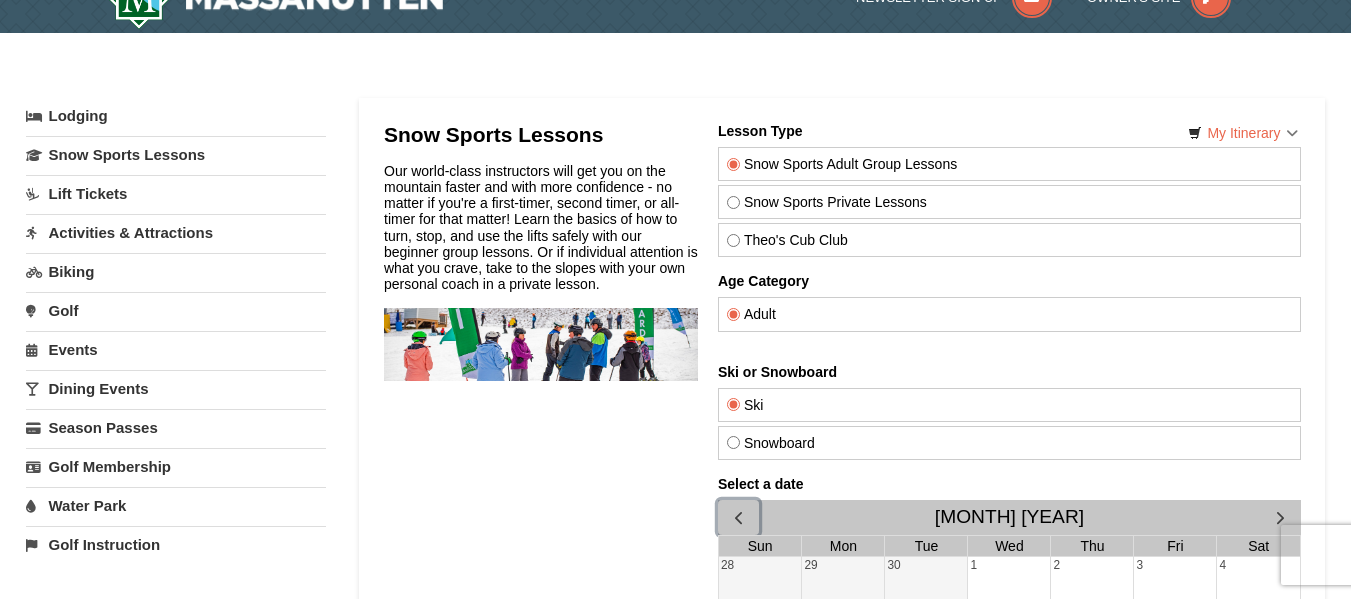 scroll, scrollTop: 0, scrollLeft: 0, axis: both 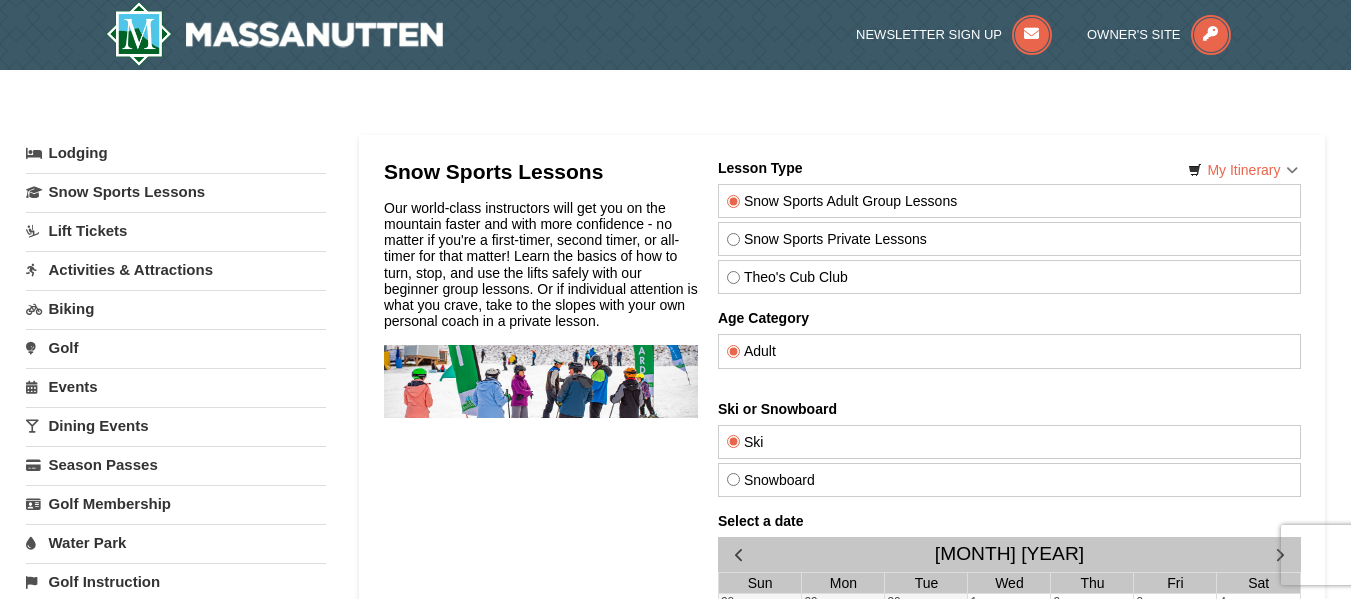 click on "Our world-class instructors will get you on the mountain faster and with more confidence - no matter if you're a first-timer, second timer, or all-timer for that matter! Learn the basics of how to turn, stop, and use the lifts safely with our beginner group lessons. Or if individual attention is what you crave, take to the slopes with your own personal coach in a private lesson." at bounding box center (540, 264) 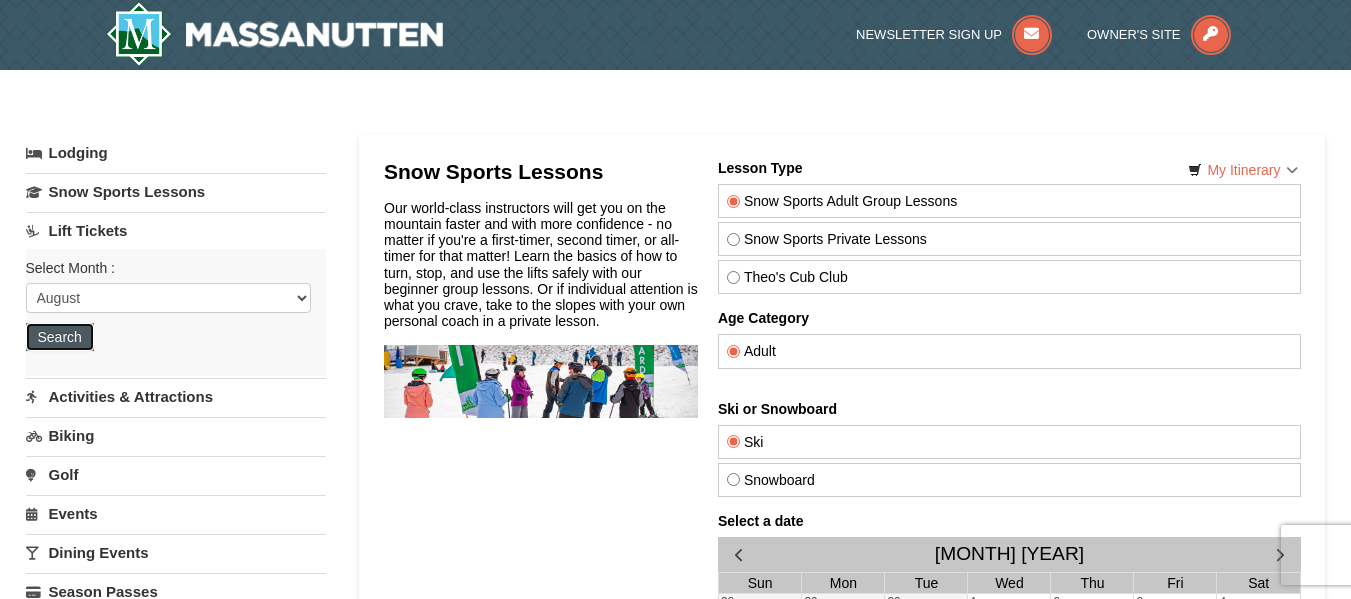 click on "Search" at bounding box center [60, 337] 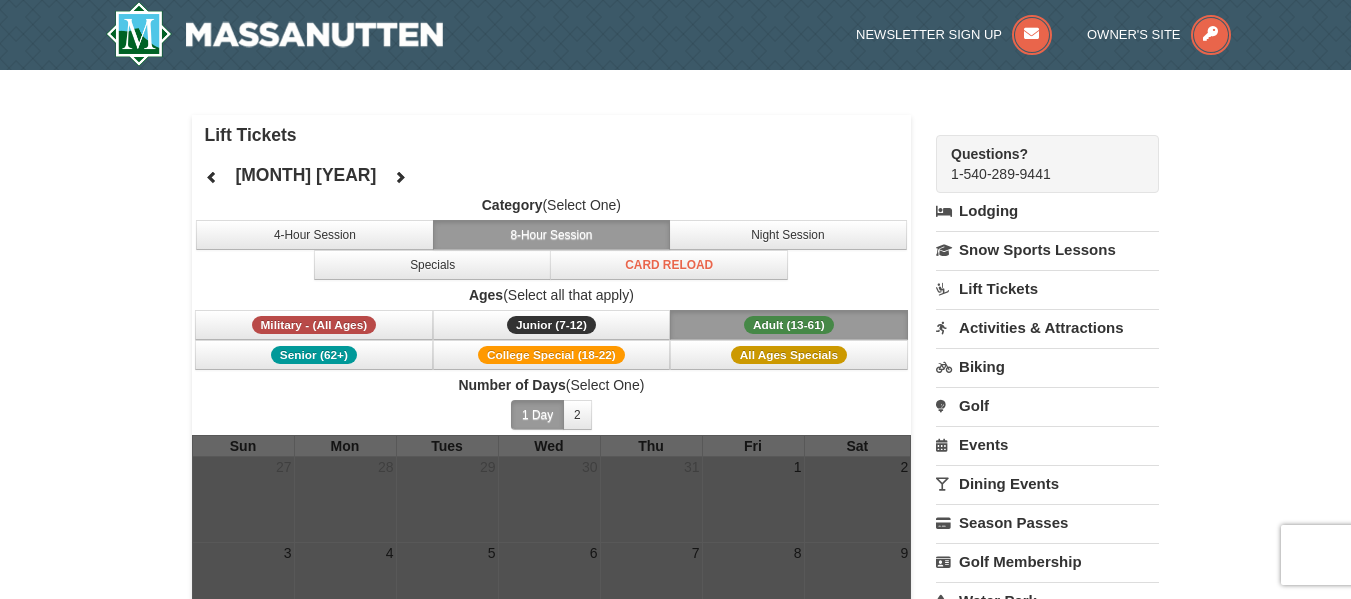 scroll, scrollTop: 0, scrollLeft: 0, axis: both 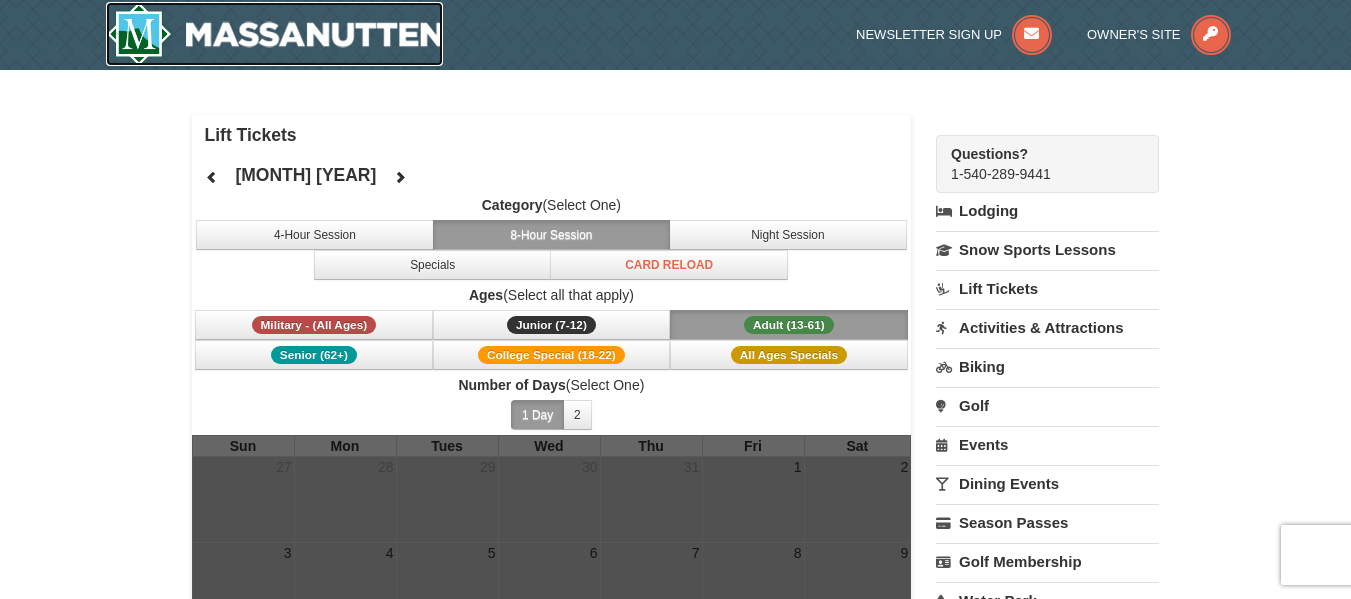 click at bounding box center (275, 34) 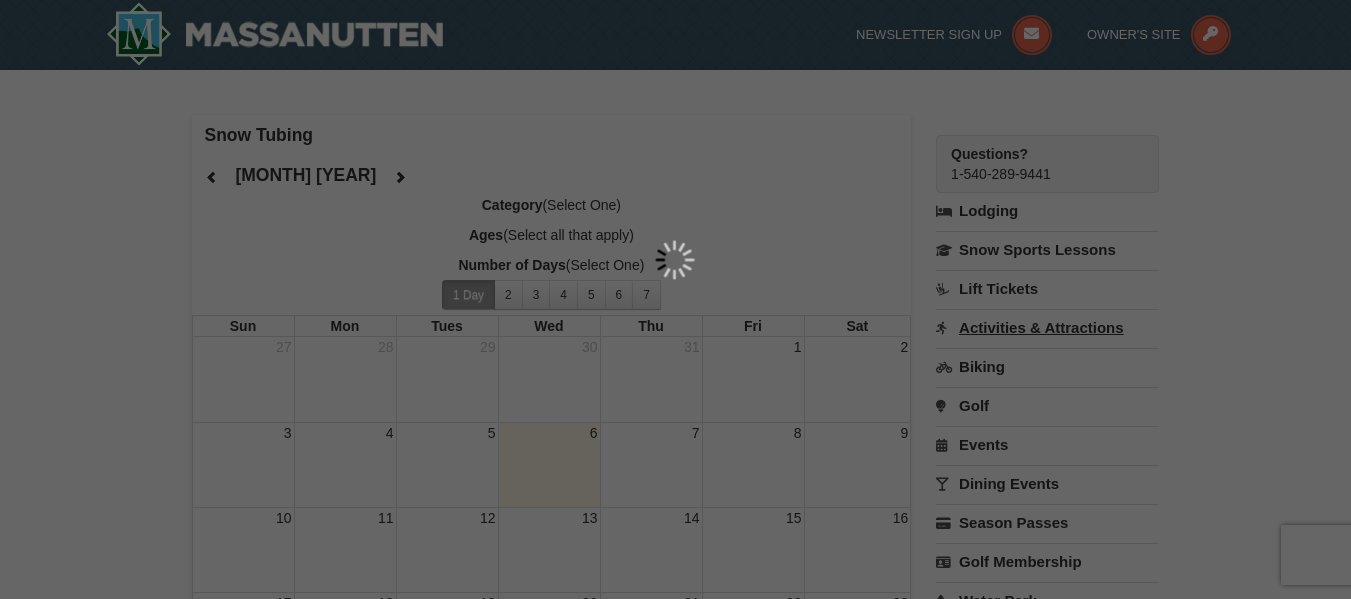 scroll, scrollTop: 0, scrollLeft: 0, axis: both 